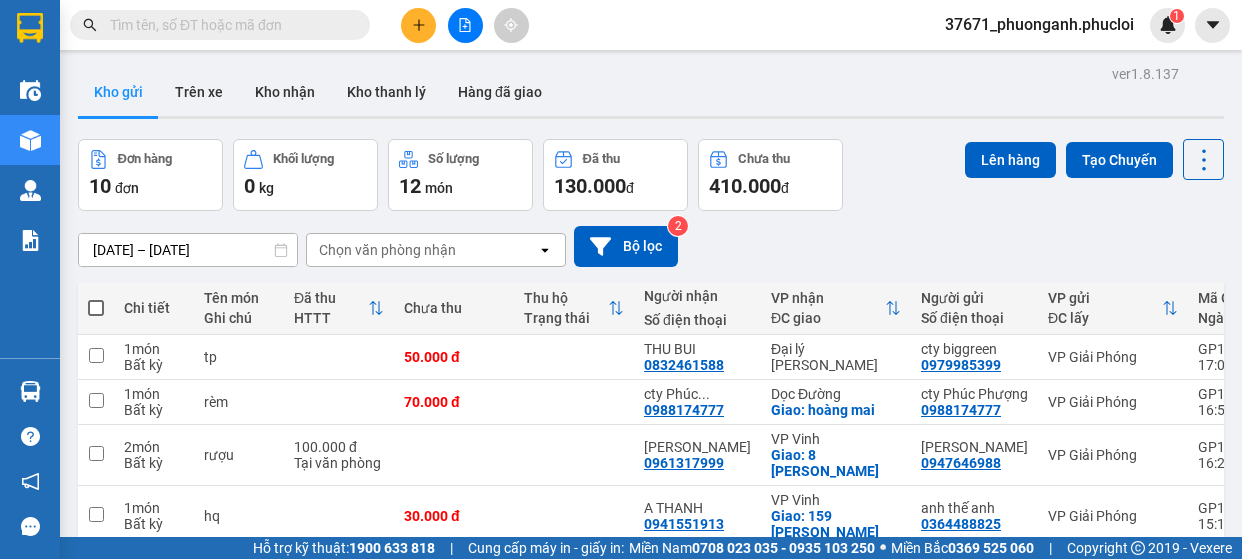 scroll, scrollTop: 0, scrollLeft: 0, axis: both 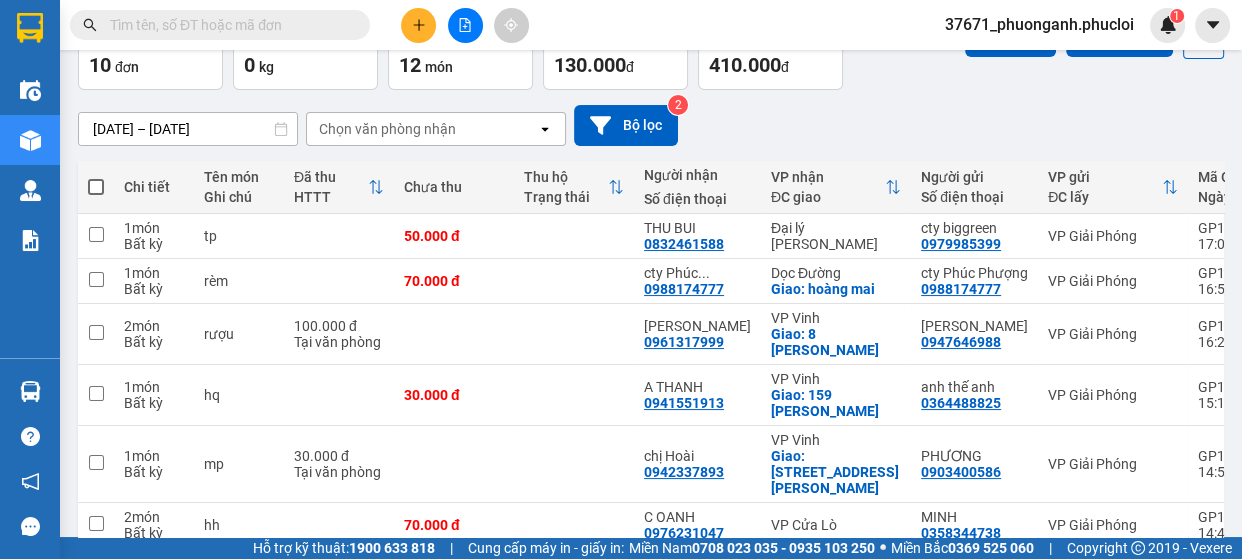 click on "Kết quả tìm kiếm ( 0 )  Bộ lọc  Ngày tạo đơn gần nhất No Data 37671_phuonganh.phucloi 1" at bounding box center (621, 25) 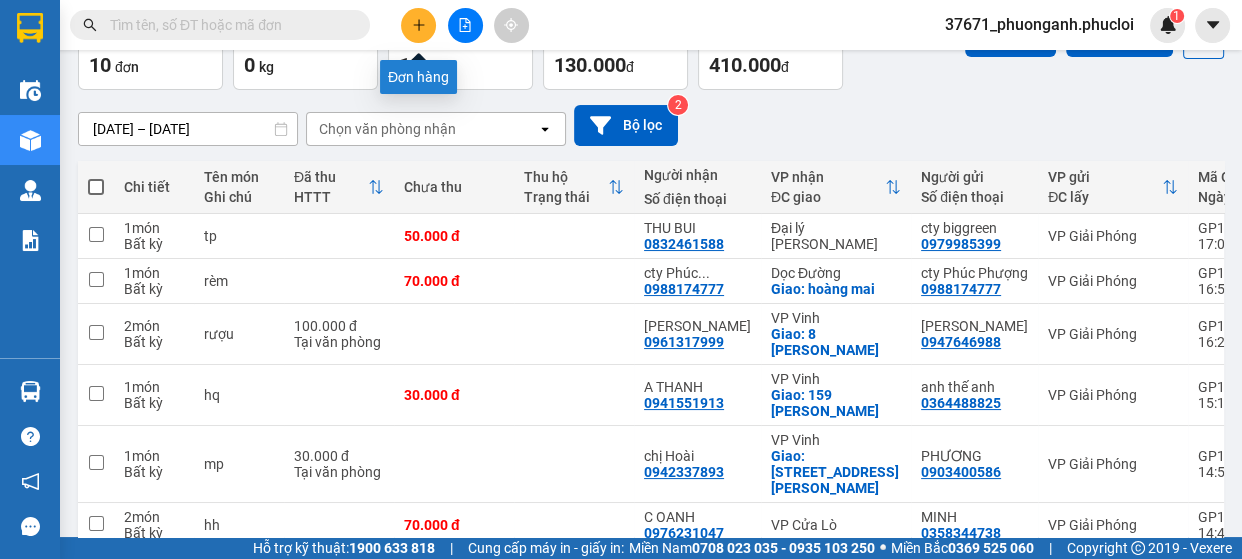 click at bounding box center [418, 25] 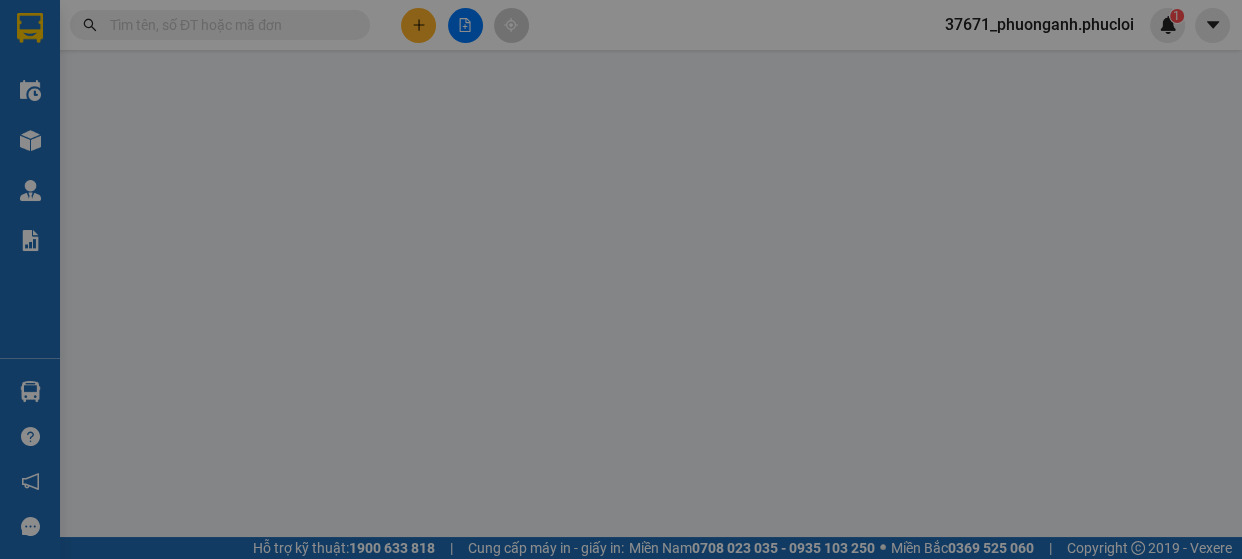 scroll, scrollTop: 0, scrollLeft: 0, axis: both 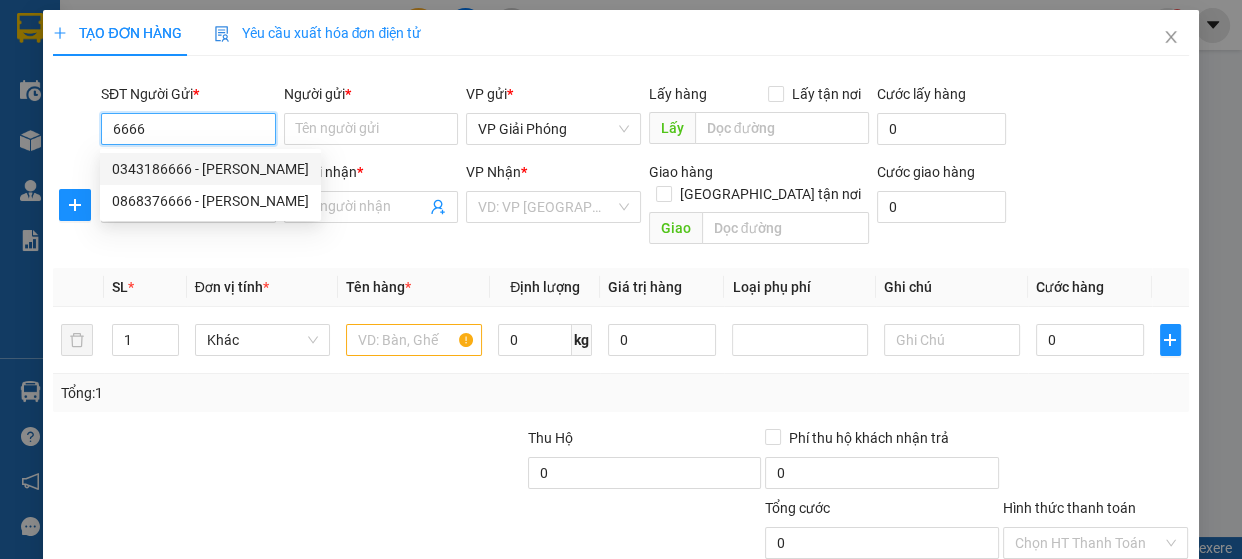 click on "0343186666 - [PERSON_NAME]" at bounding box center (210, 169) 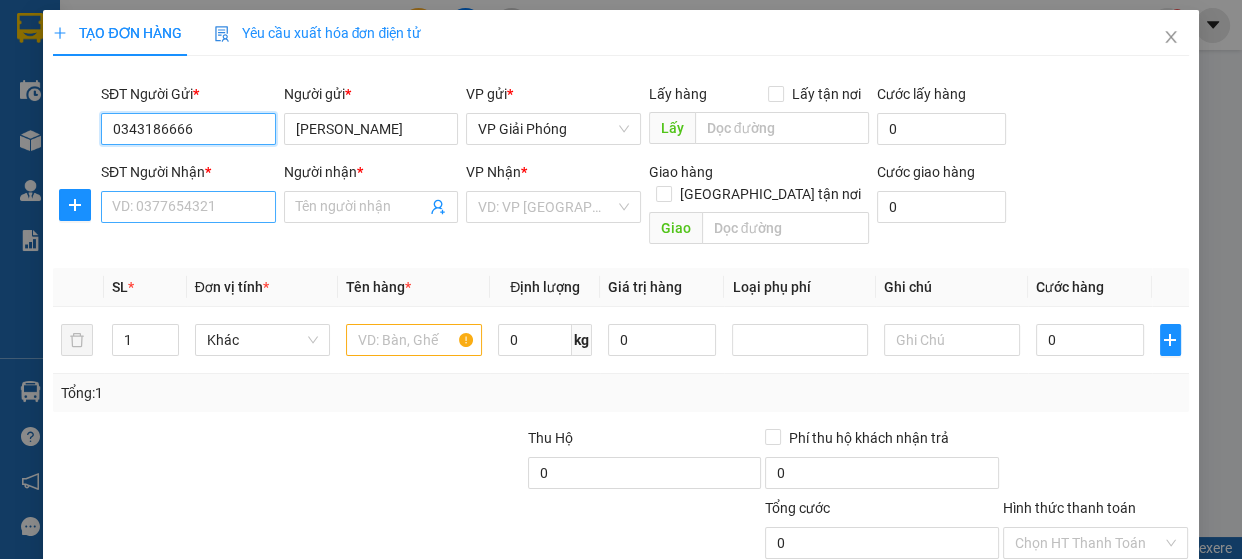 type on "0343186666" 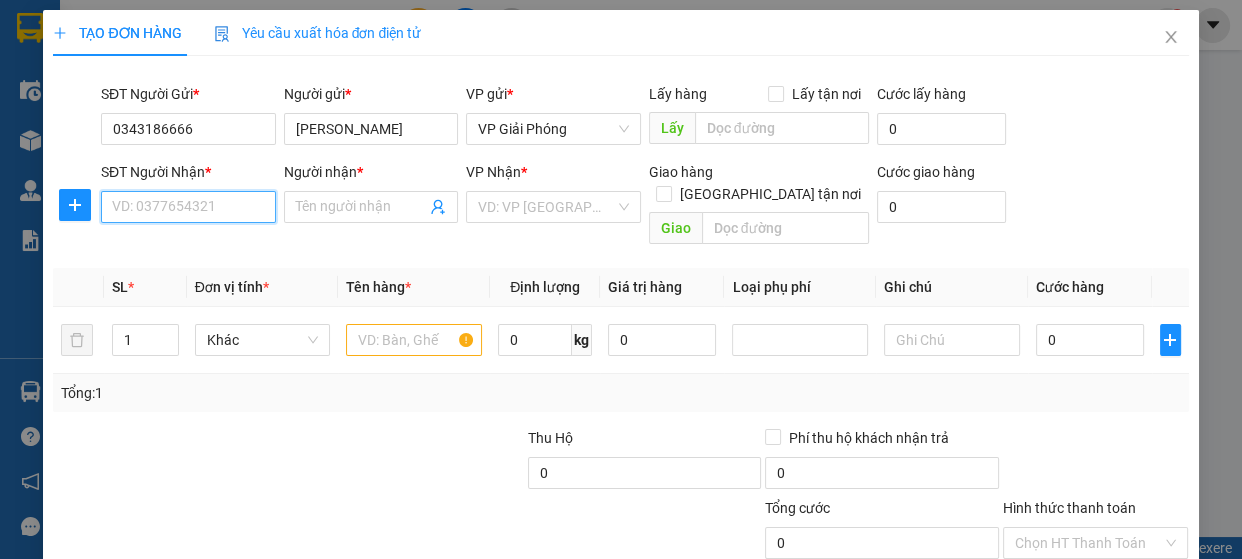 click on "SĐT Người Nhận  *" at bounding box center [188, 207] 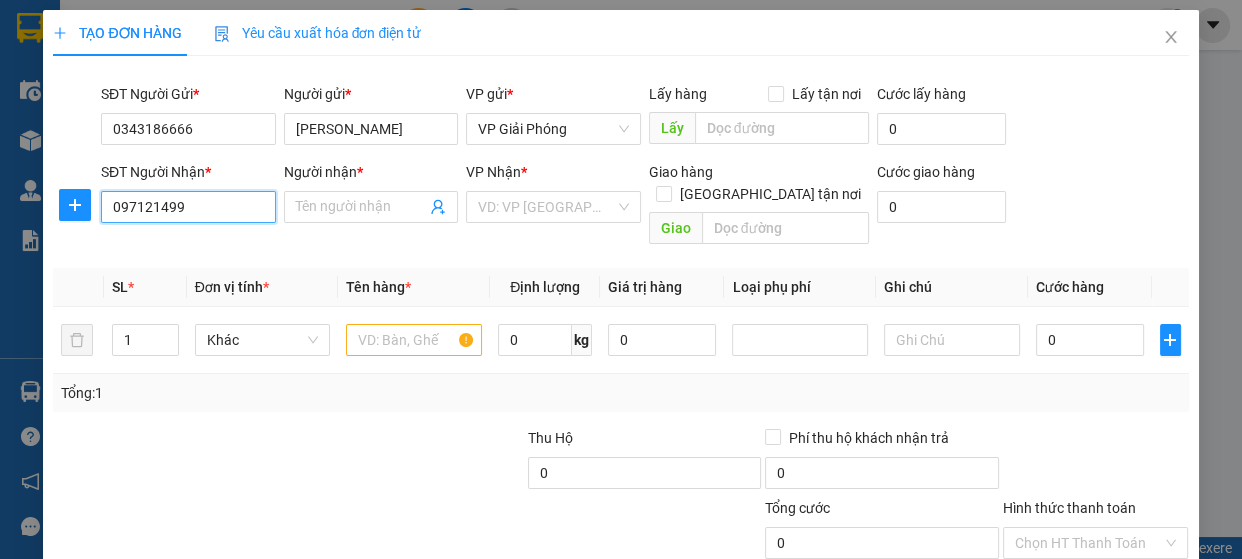 type on "0971214999" 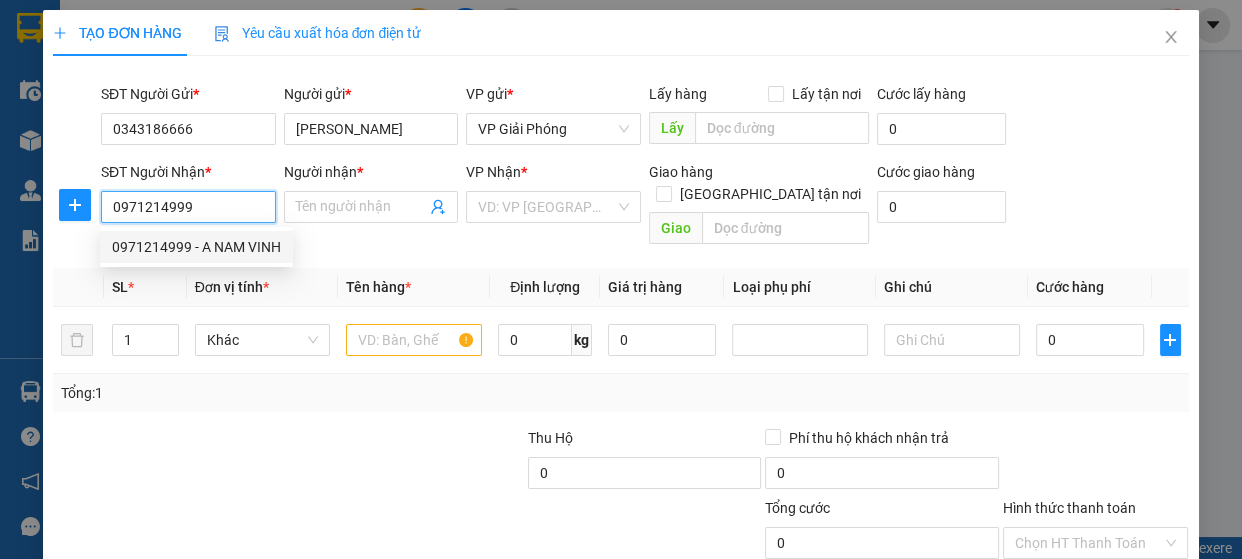 drag, startPoint x: 197, startPoint y: 237, endPoint x: 286, endPoint y: 288, distance: 102.5768 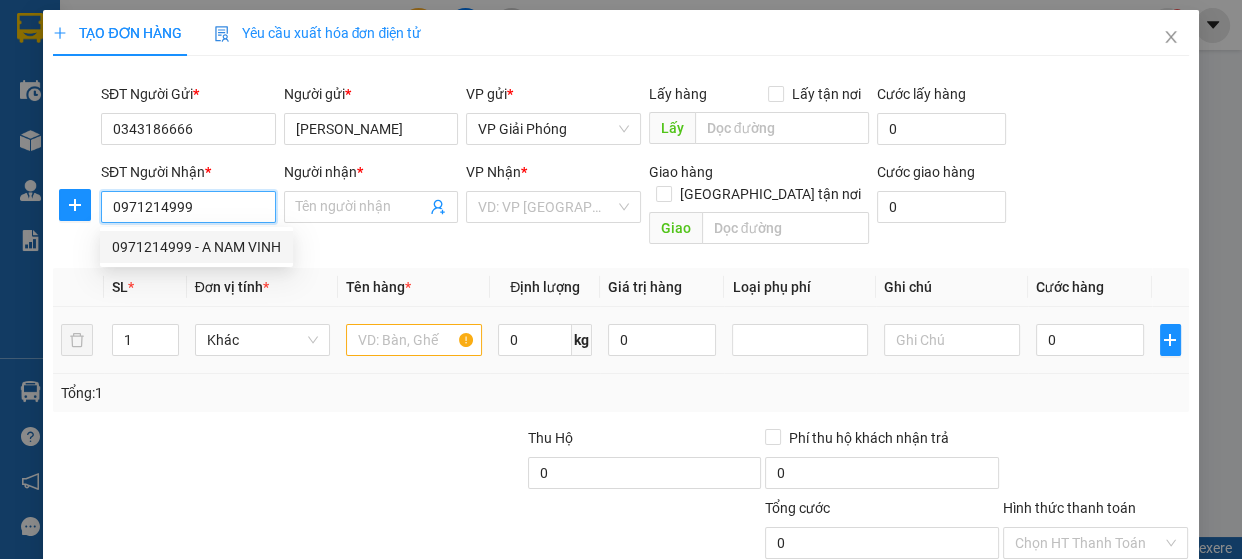 type on "A NAM VINH" 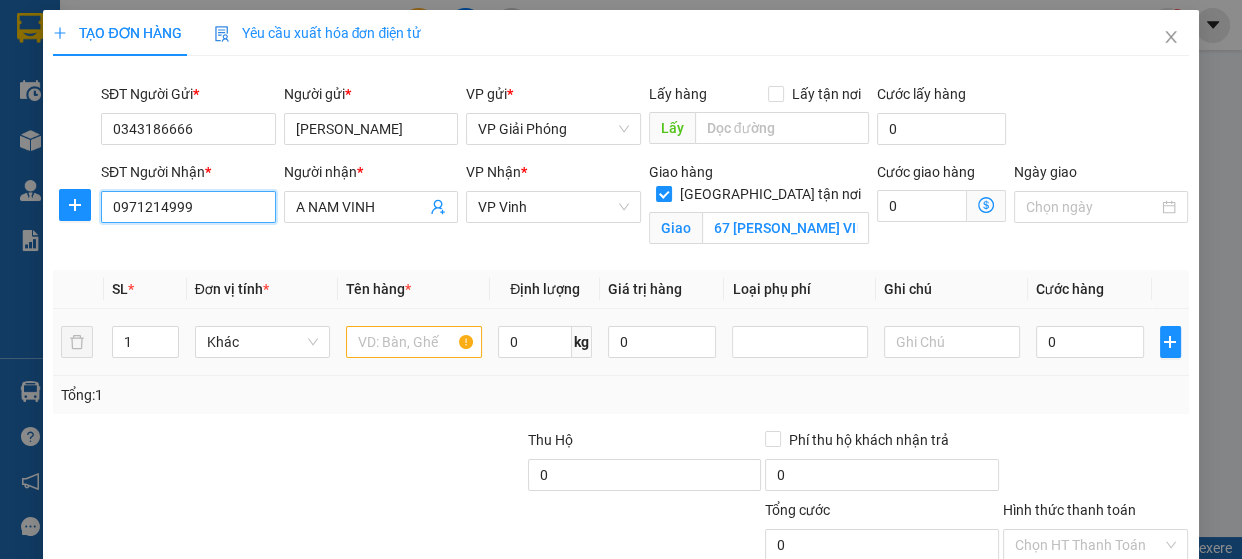 type on "0971214999" 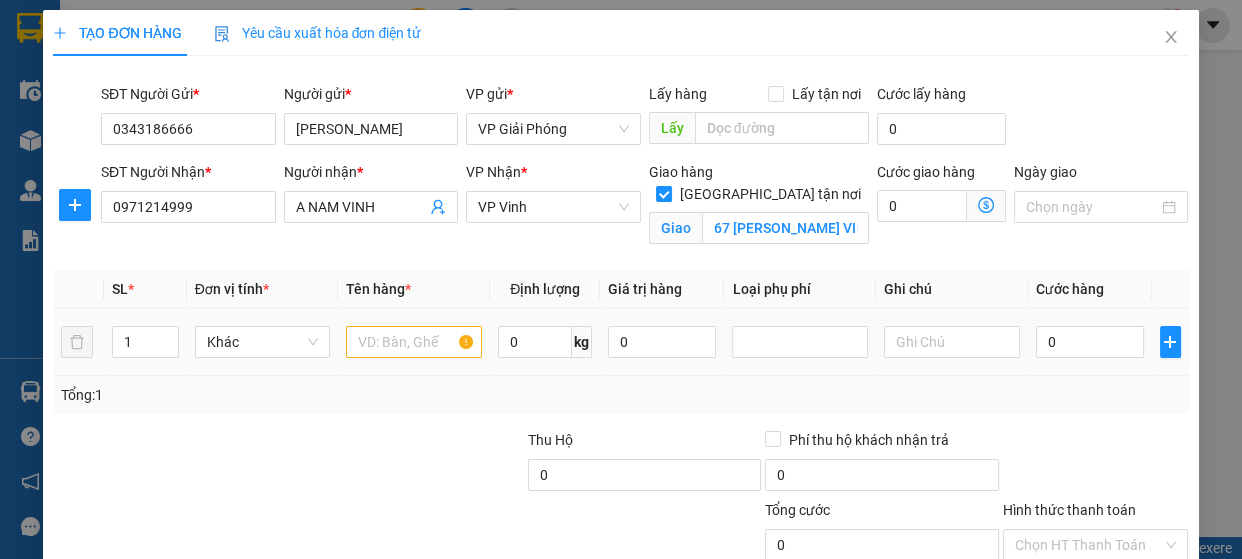 click at bounding box center (414, 342) 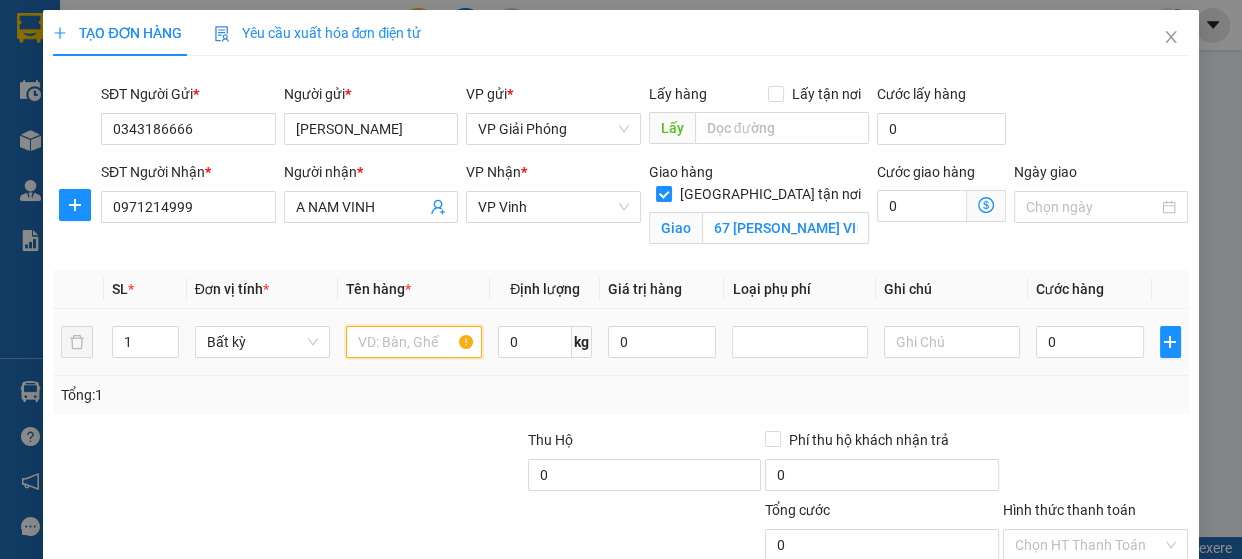 click at bounding box center (414, 342) 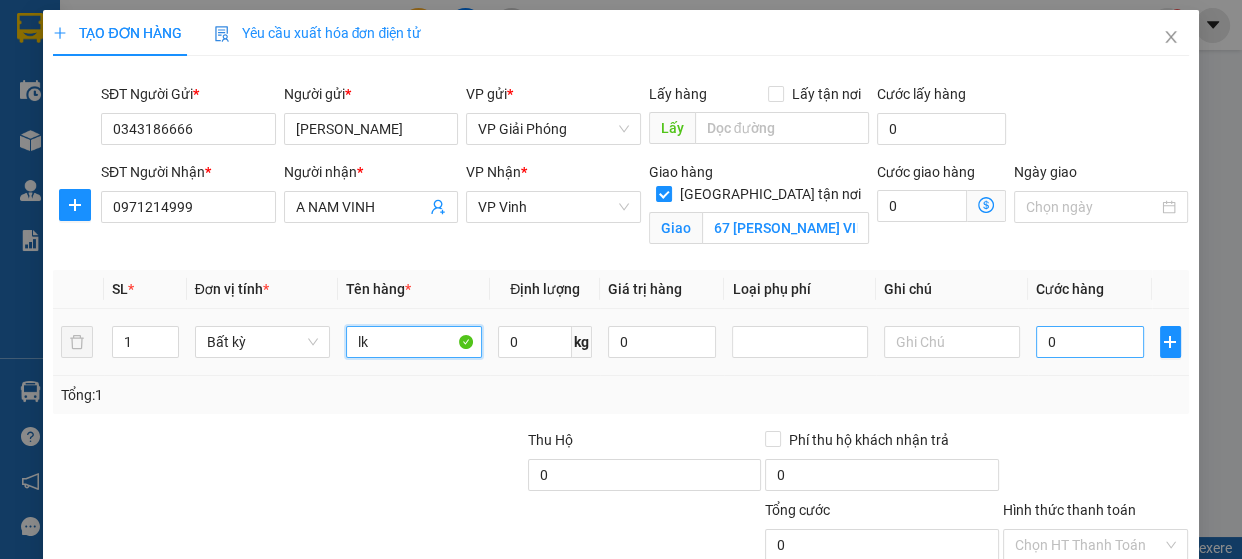 type on "lk" 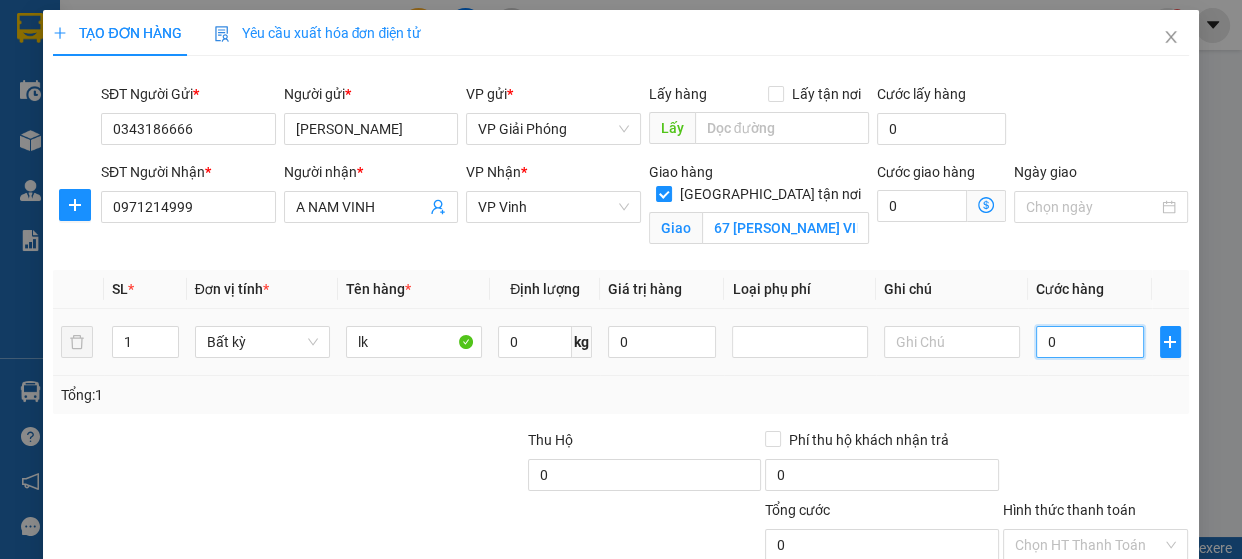 click on "0" at bounding box center [1090, 342] 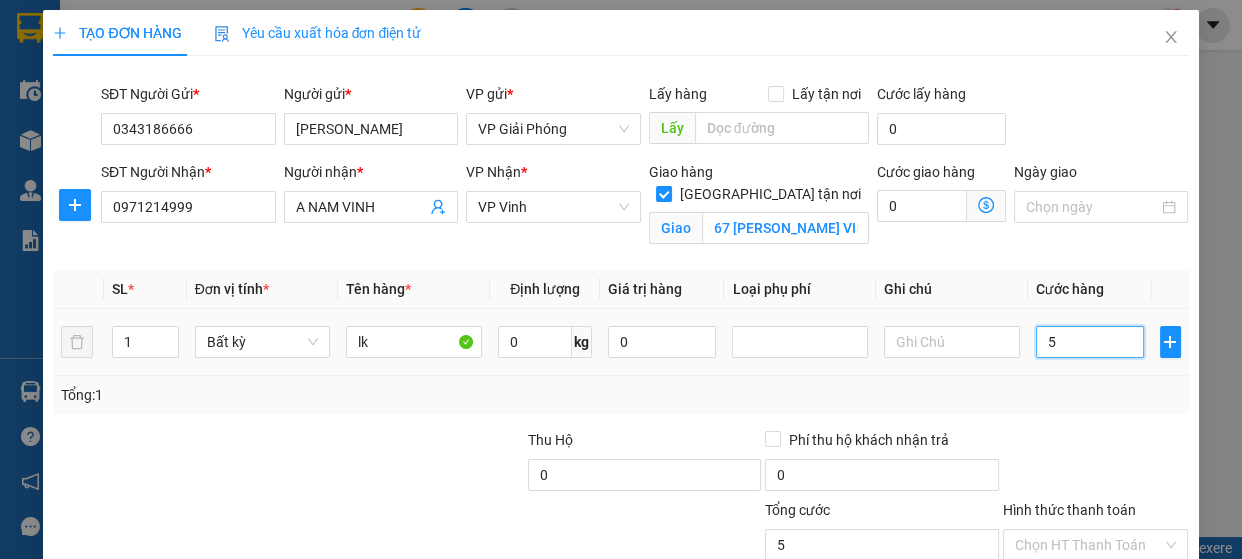 type on "50" 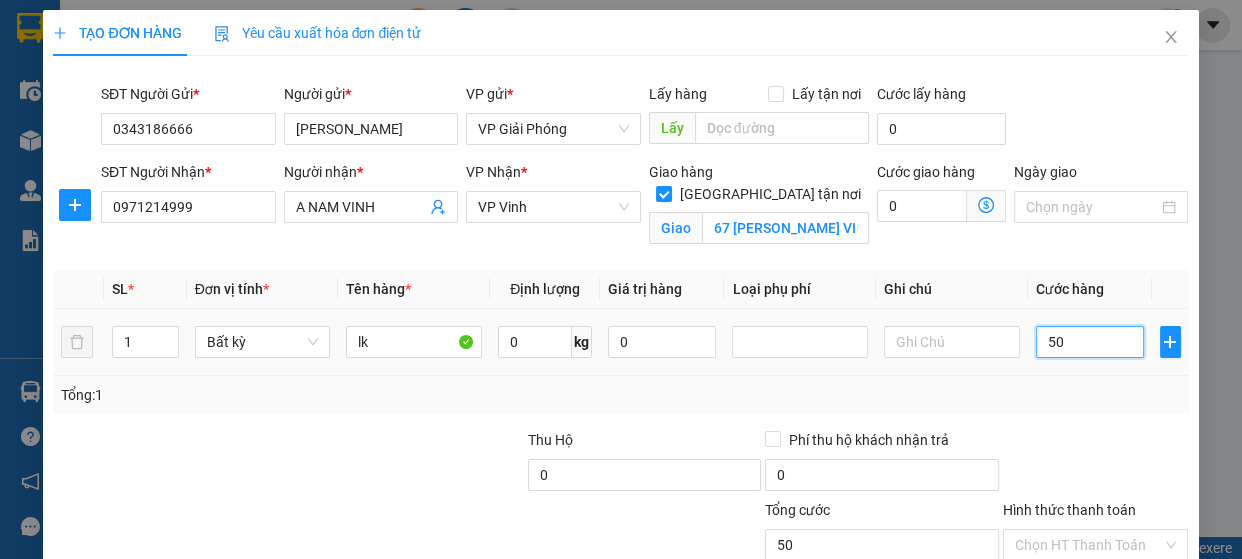 type on "500" 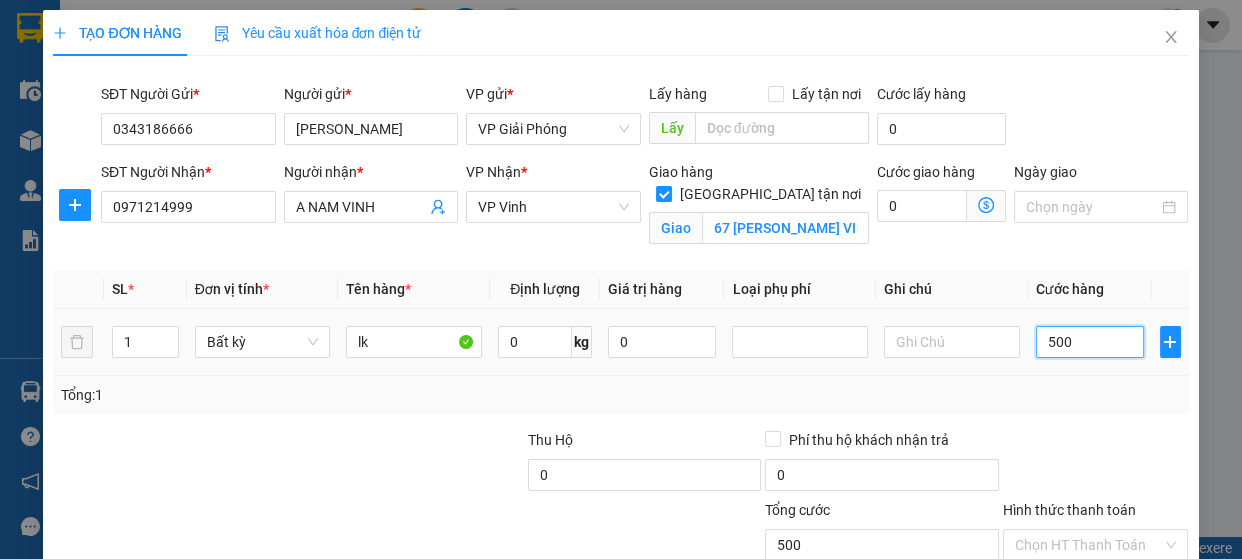 type on "5.000" 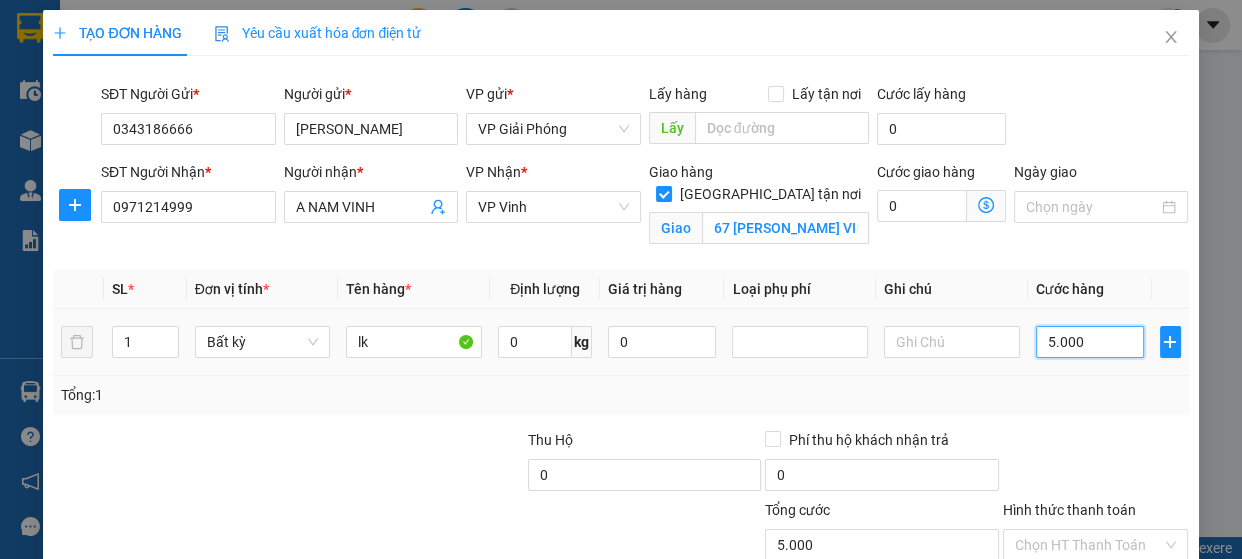 type on "50.000" 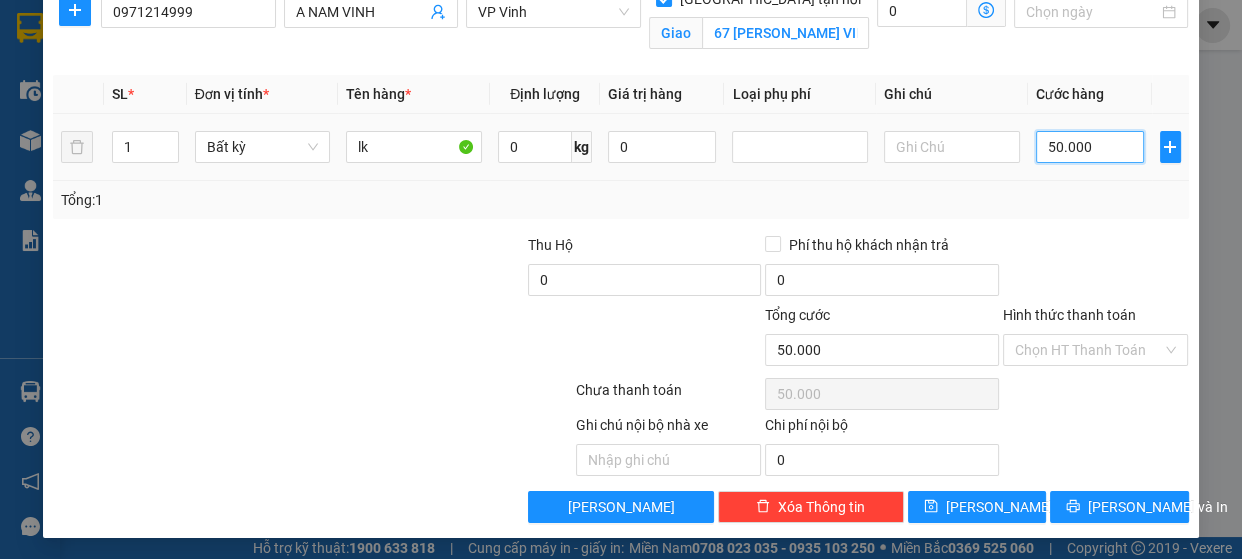 scroll, scrollTop: 196, scrollLeft: 0, axis: vertical 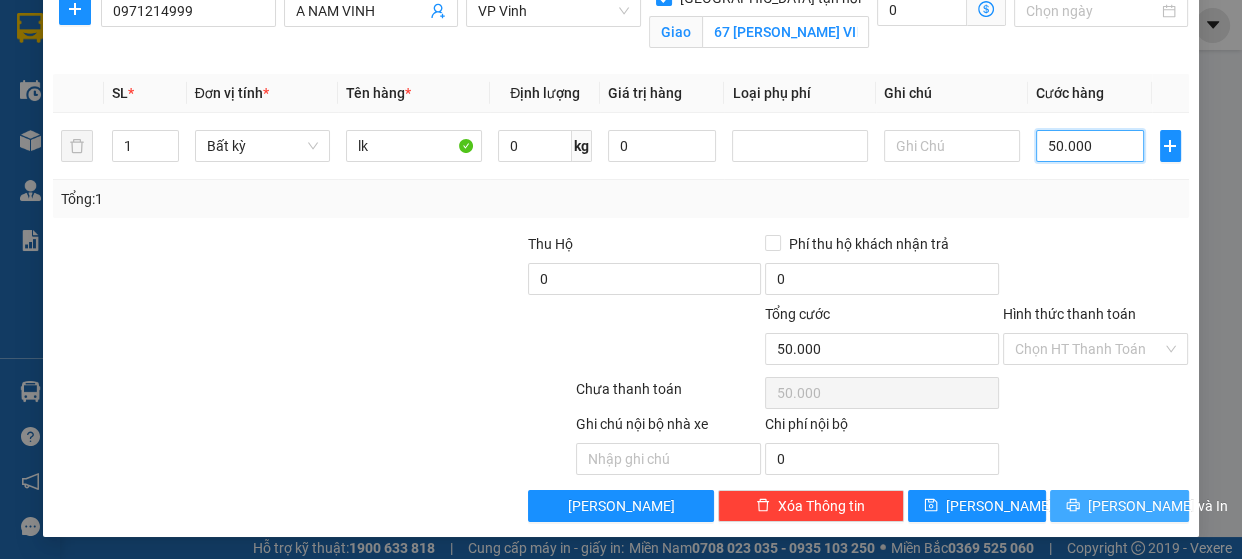 type on "50.000" 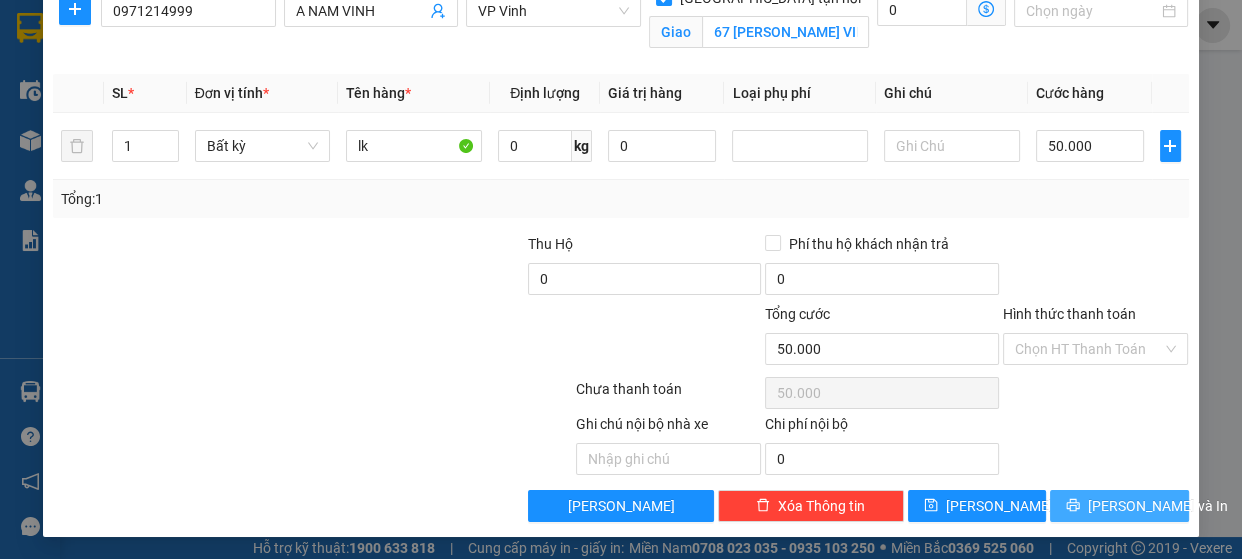 click on "[PERSON_NAME] và In" at bounding box center (1119, 506) 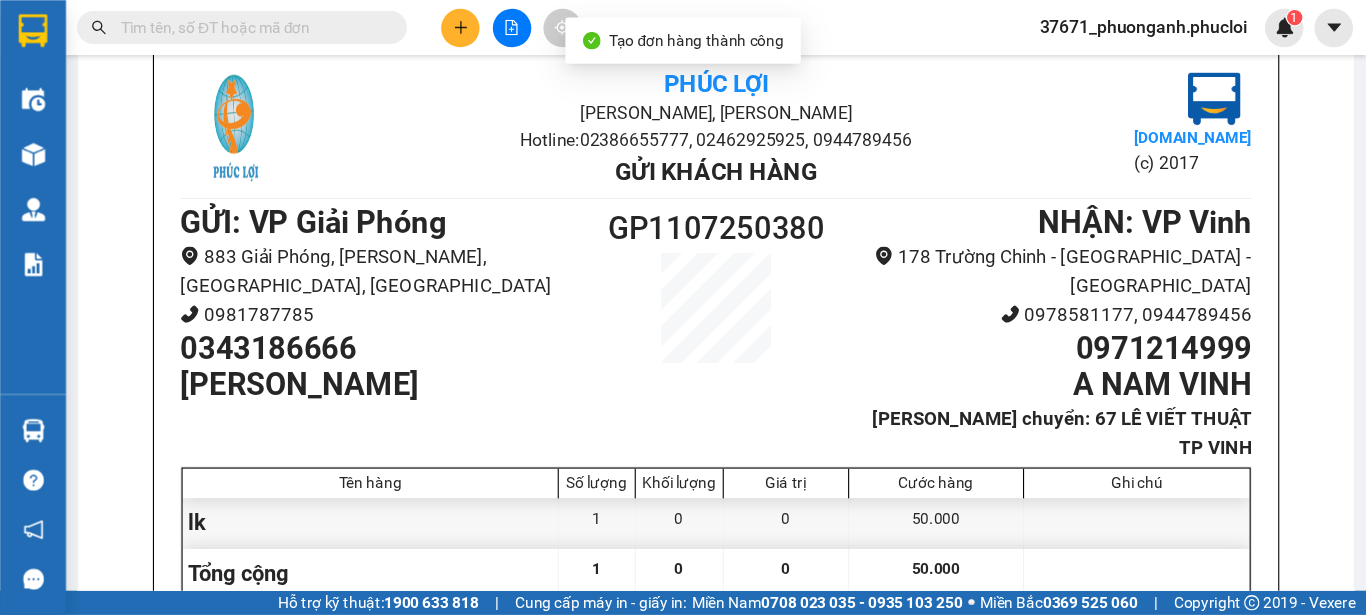 scroll, scrollTop: 144, scrollLeft: 0, axis: vertical 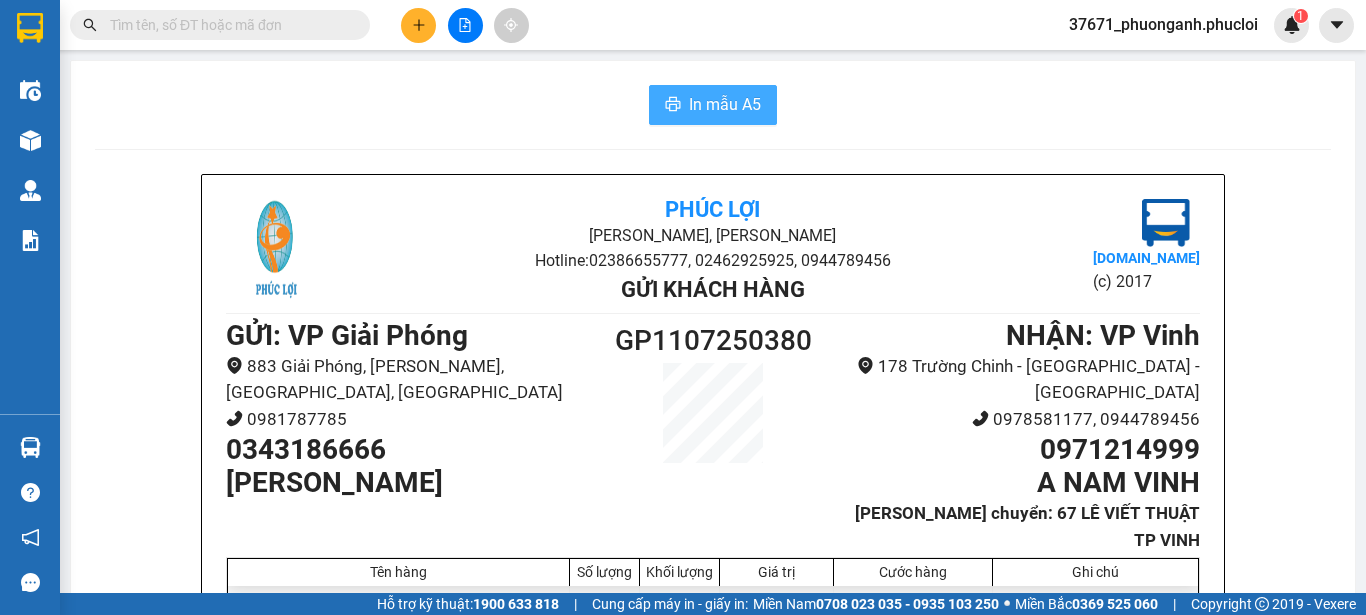 click on "In mẫu A5" at bounding box center (713, 105) 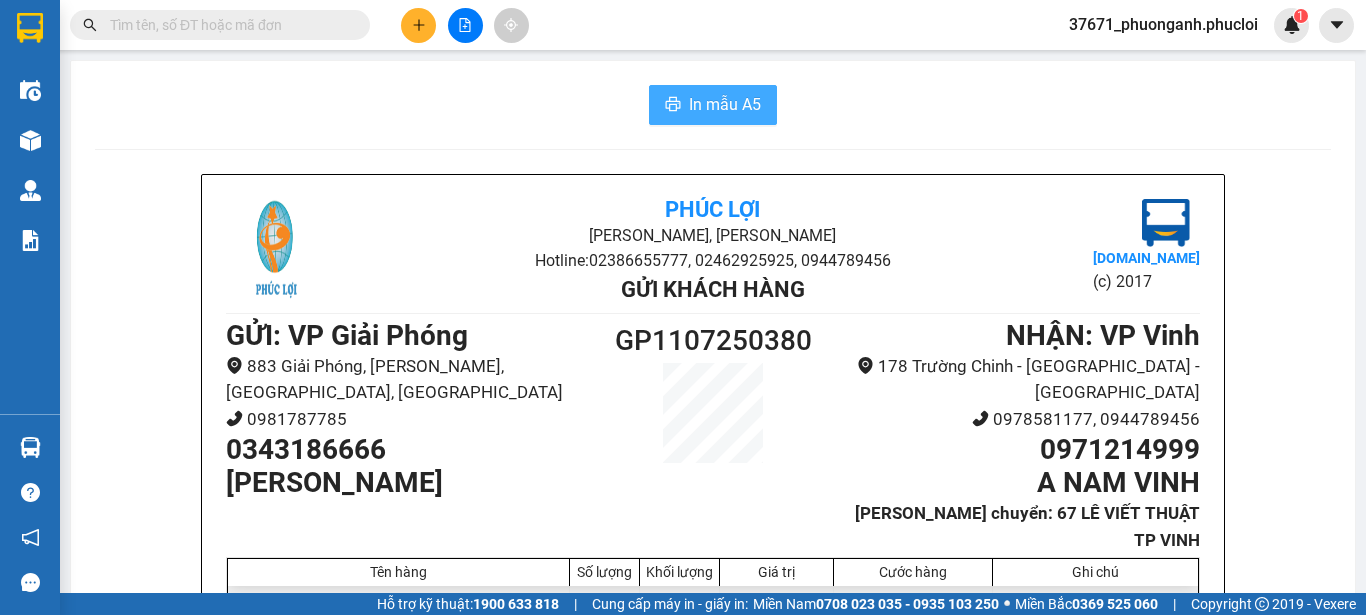 scroll, scrollTop: 0, scrollLeft: 0, axis: both 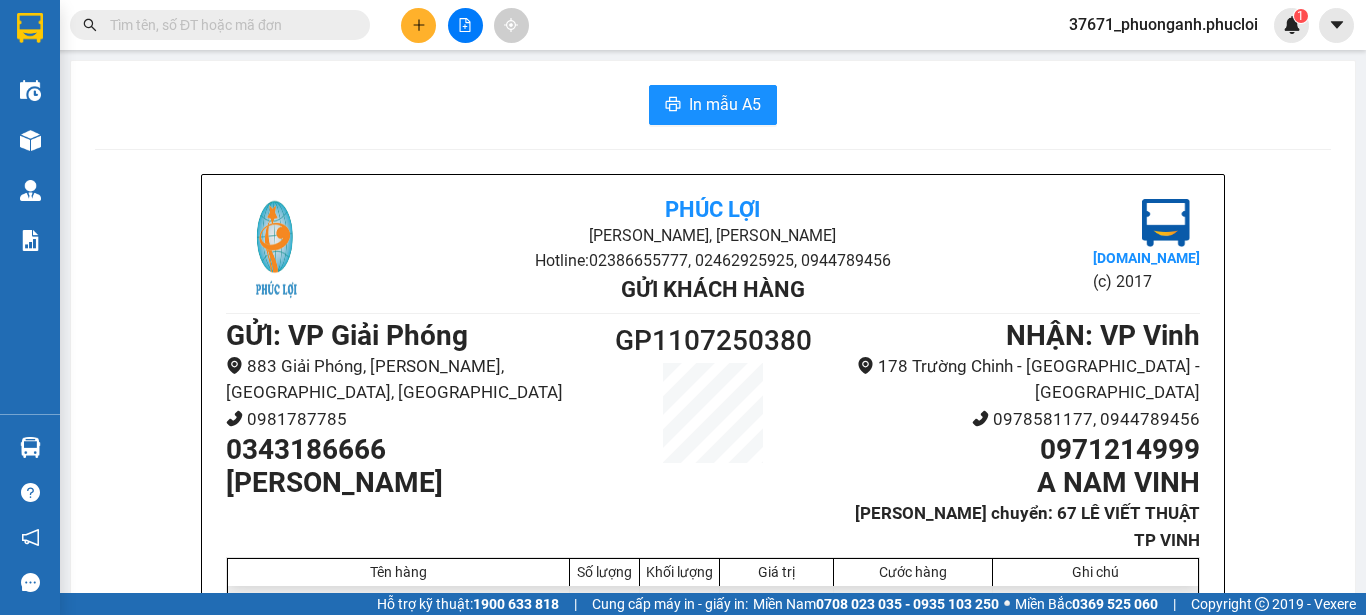 click on "Kết quả tìm kiếm ( 0 )  Bộ lọc  Ngày tạo đơn gần nhất No Data 37671_phuonganh.phucloi 1     Điều hành xe     Kho hàng mới     Quản [PERSON_NAME] lý chuyến Quản lý giao nhận mới Quản lý kiểm kho     Báo cáo 1. Chi tiết thực thu toàn nhà xe 7. Doanh số theo xe, tài xế ( mới) 9. Thống kê chi tiết đơn hàng theo văn phòng gửi Hàng sắp về Hướng dẫn sử dụng Giới thiệu Vexere, nhận hoa hồng Phản hồi Phần mềm hỗ trợ bạn tốt chứ? In mẫu [GEOGRAPHIC_DATA][PERSON_NAME], Phường Nghi Hương Hotline:  02386655777, 02462925925, 0944789456 Gửi khách hàng [DOMAIN_NAME] (c) 2017 GỬI :   VP Giải Phóng   883 Giải Phóng, [PERSON_NAME], [PERSON_NAME][GEOGRAPHIC_DATA]   0981787785 0343186666 duy đức GP1107250380 NHẬN :   VP Vinh   178 [GEOGRAPHIC_DATA] - [GEOGRAPHIC_DATA] - TP Vinh   0978581177, 0944789456 0971214999 A NAM VINH Giao trung chuyển: 67 LÊ VIẾT THUẬT TP VINH Tên hàng Số lượng" at bounding box center (683, 307) 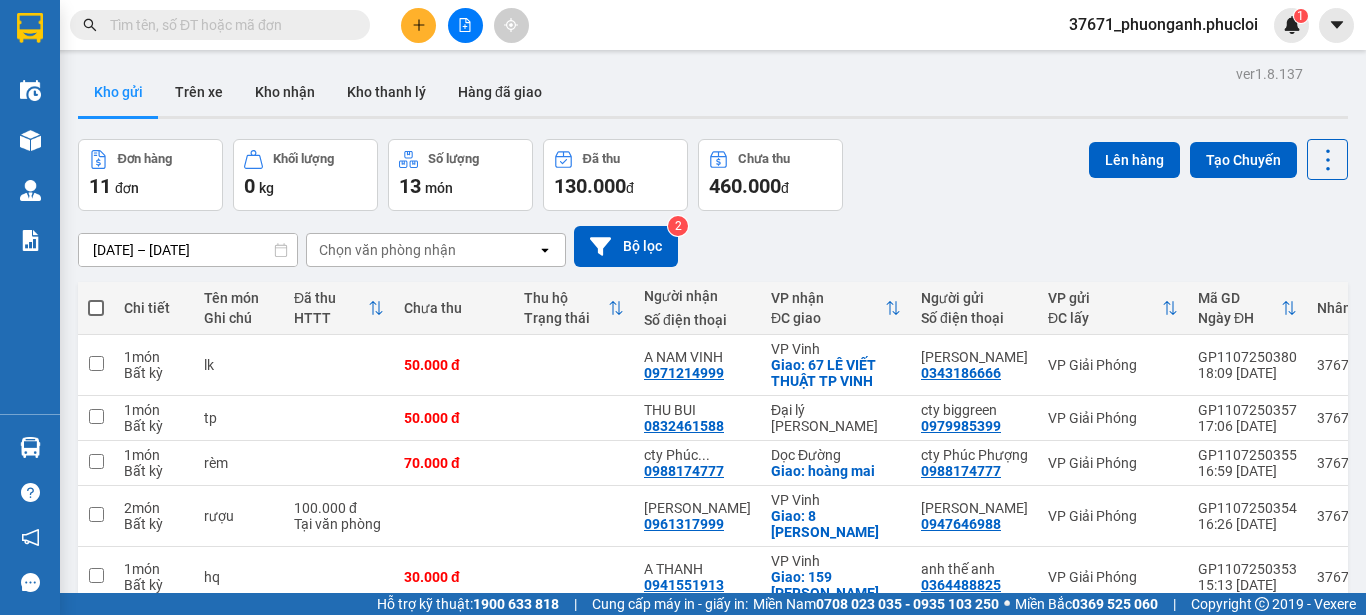 click at bounding box center [418, 25] 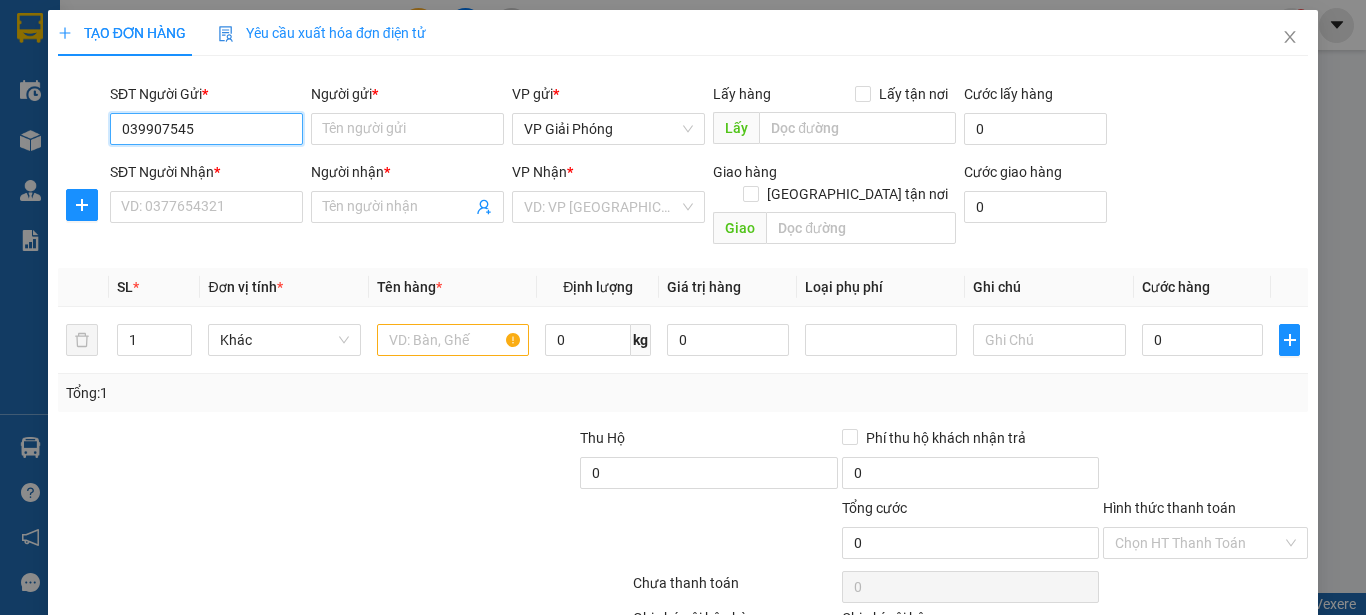 type on "0399075456" 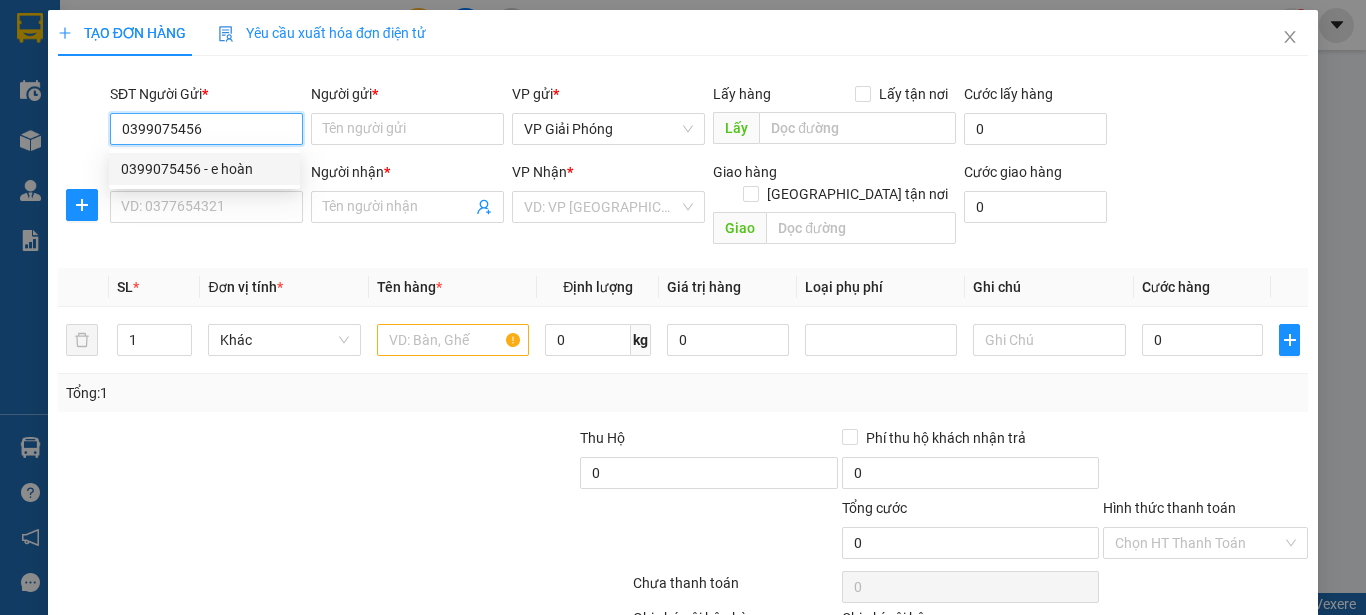 click on "0399075456 - e hoàn" at bounding box center [204, 169] 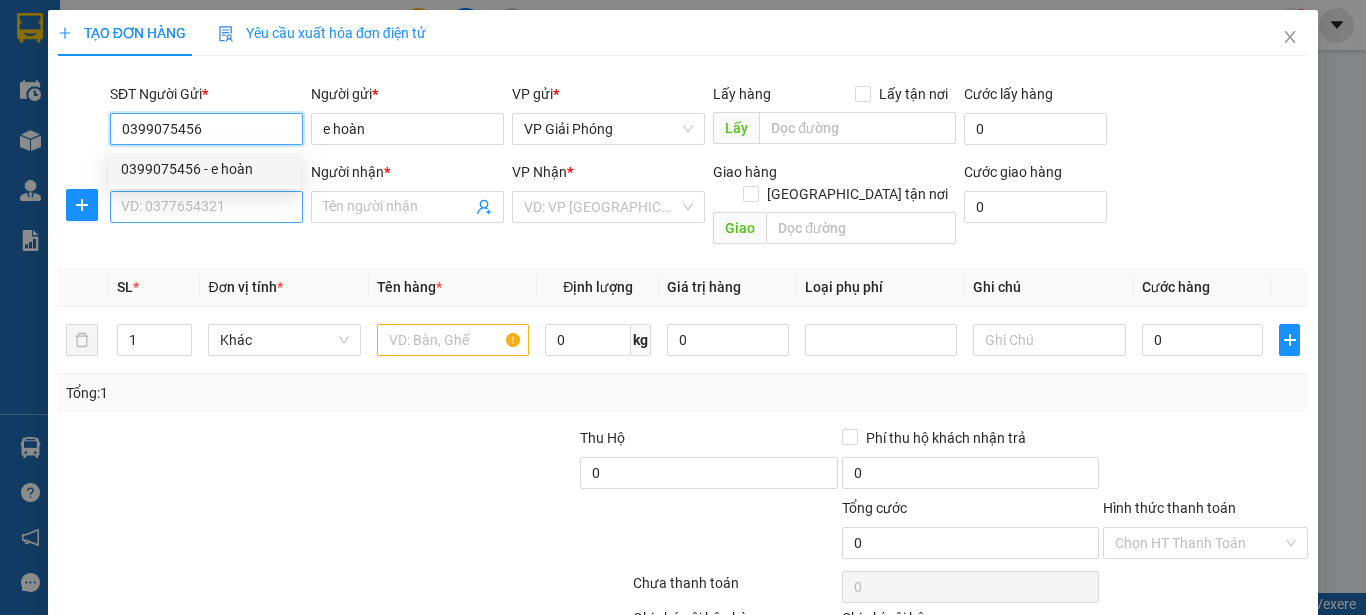 type on "0399075456" 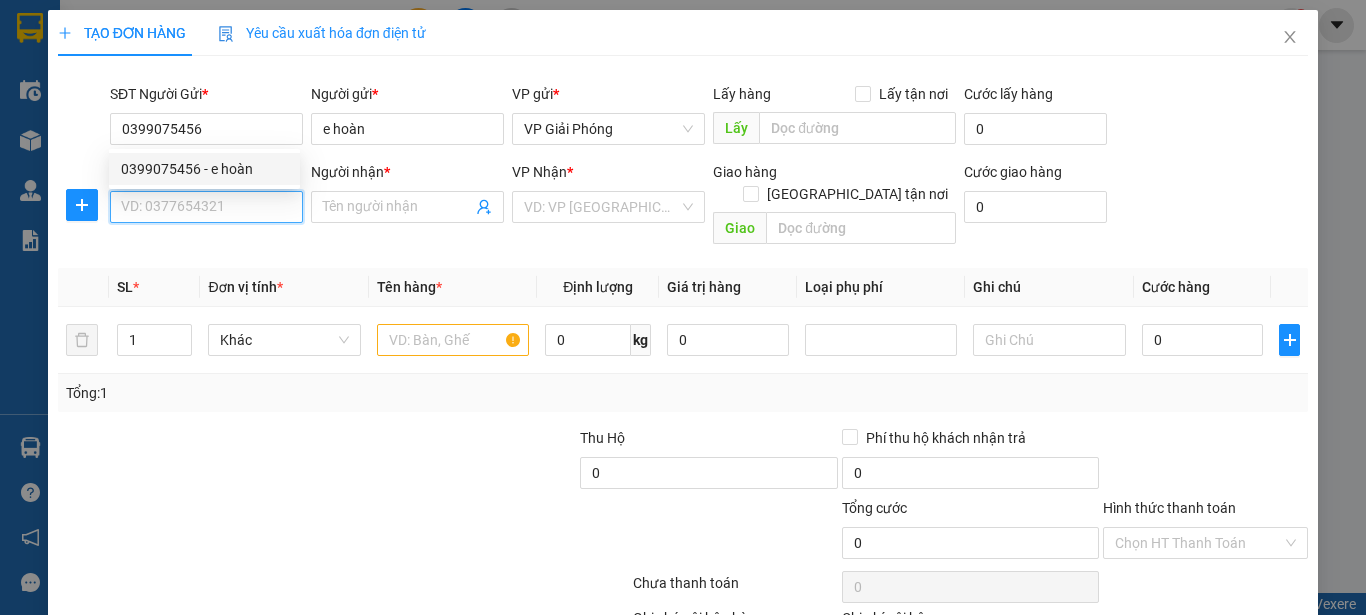 click on "SĐT Người Nhận  *" at bounding box center [206, 207] 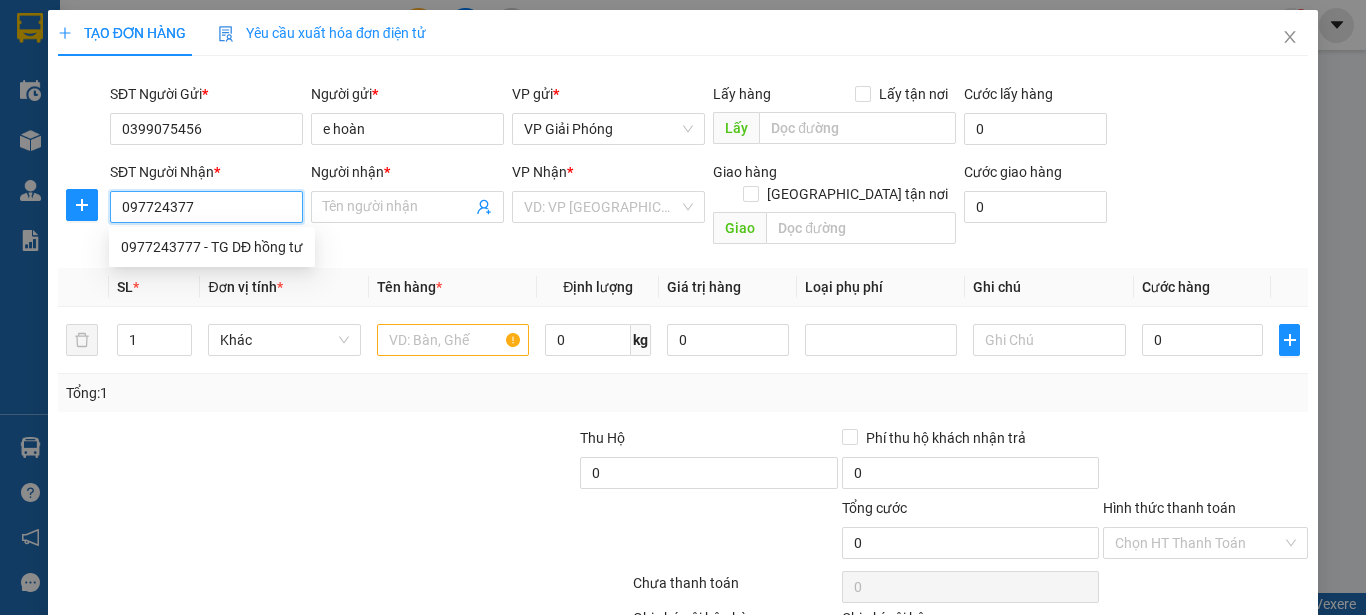 type on "0977243777" 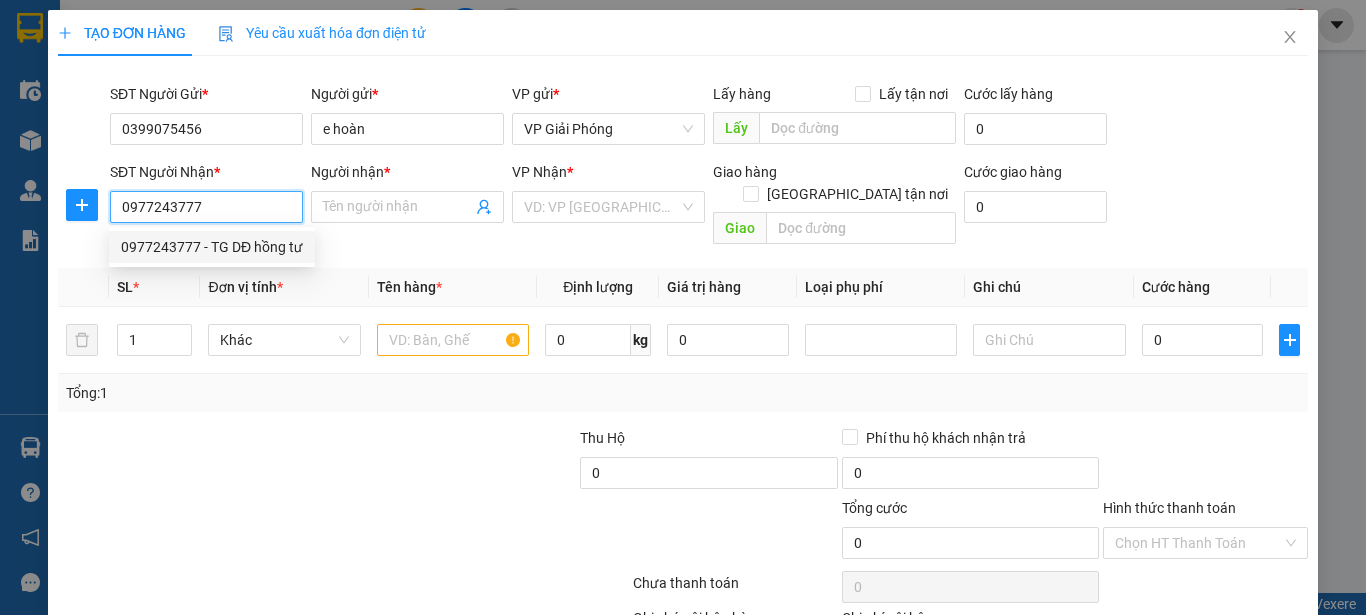 click on "0977243777 - TG DĐ hồng tư" at bounding box center (212, 247) 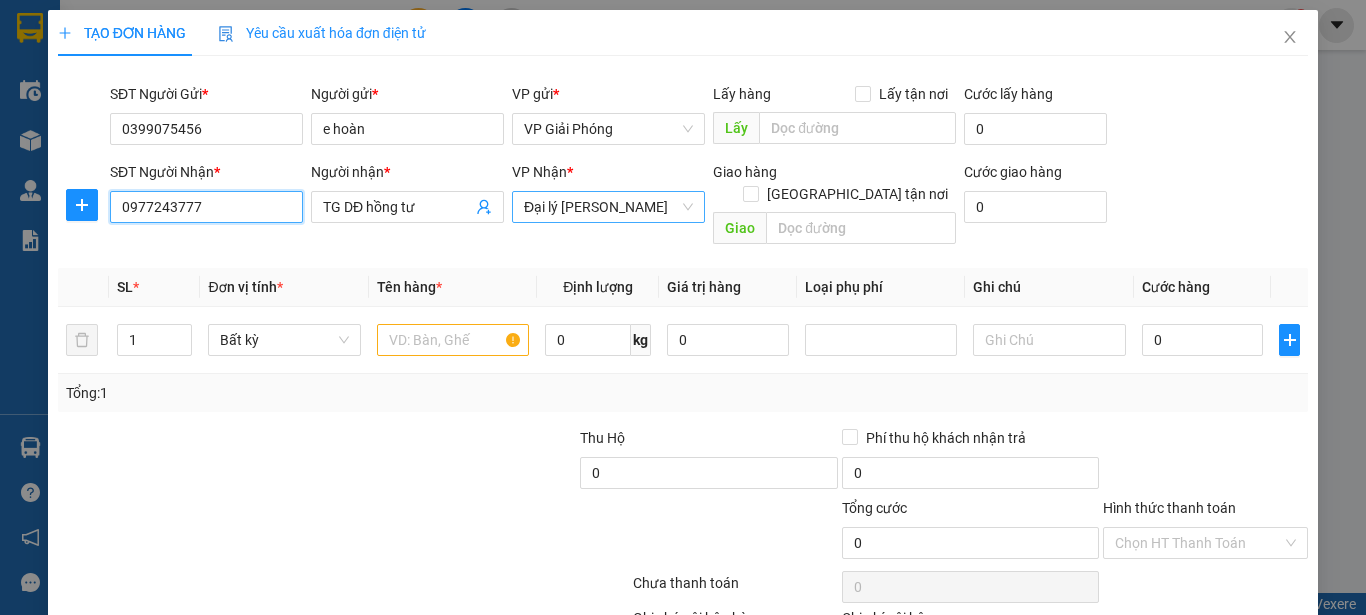 click on "Đại lý [PERSON_NAME]" at bounding box center [608, 207] 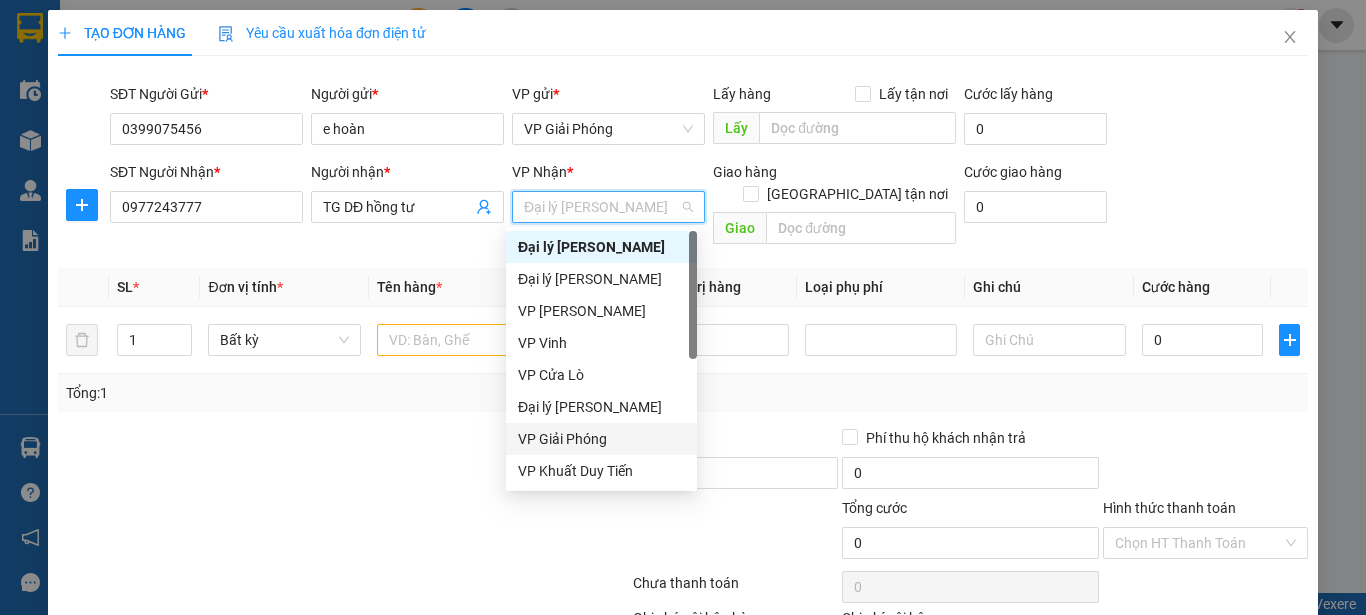 scroll, scrollTop: 32, scrollLeft: 0, axis: vertical 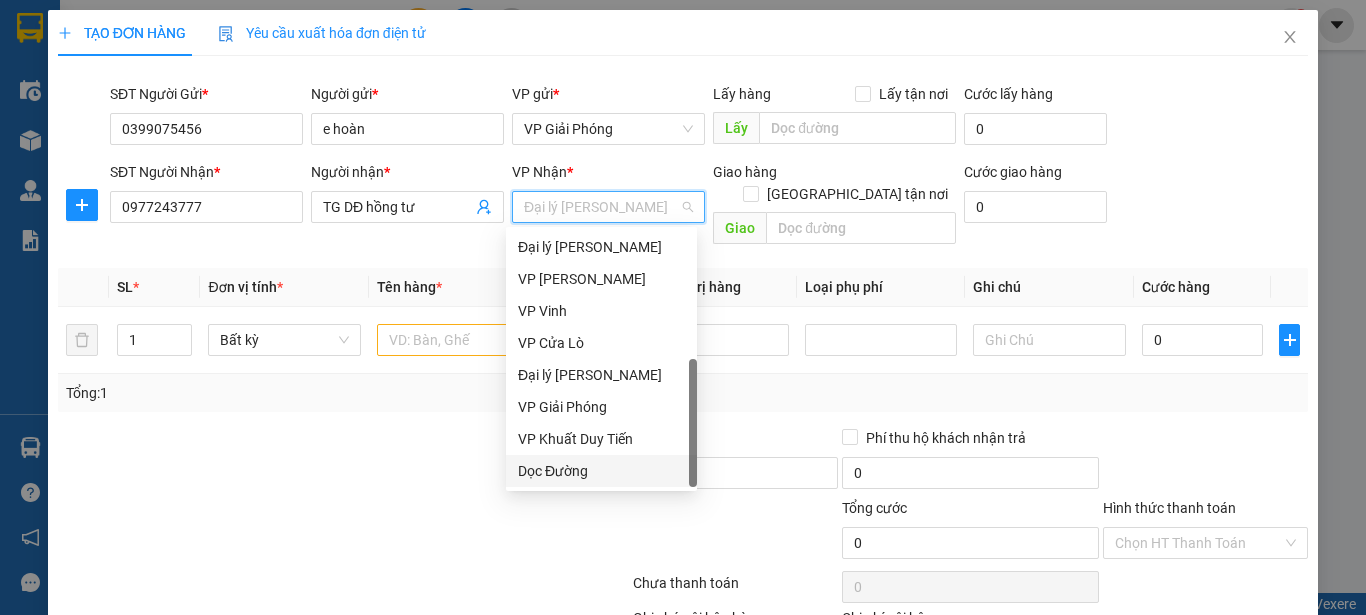 click on "Dọc Đường" at bounding box center (601, 471) 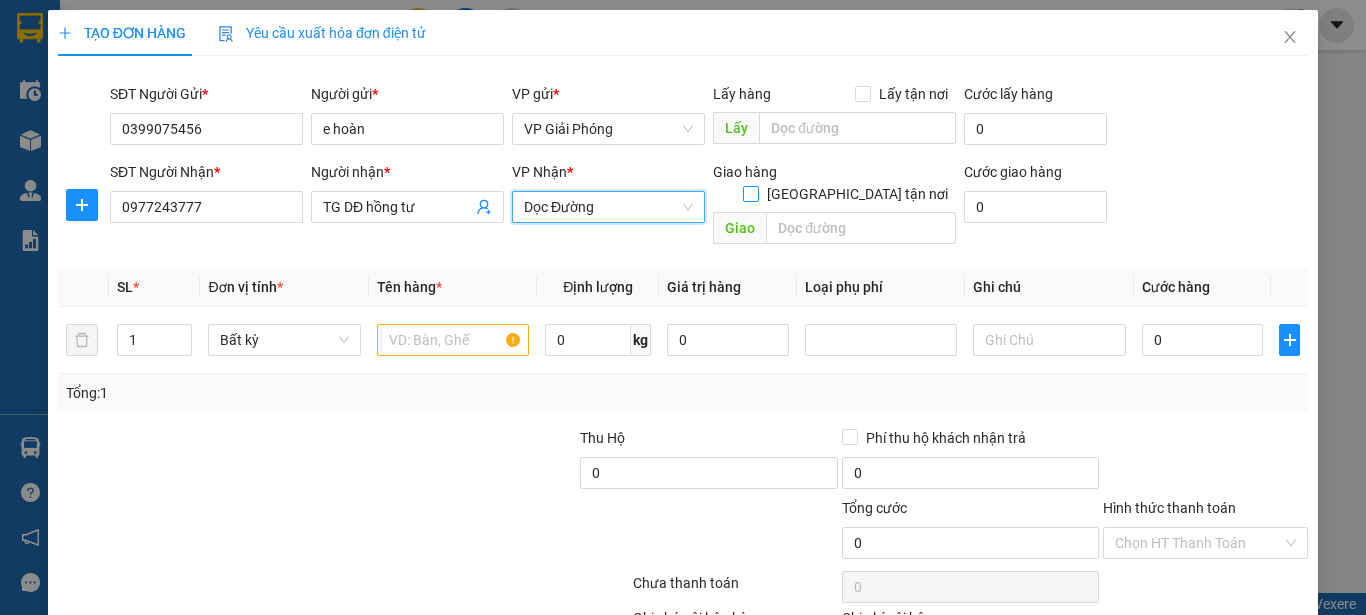 click on "[GEOGRAPHIC_DATA] tận nơi" at bounding box center [750, 193] 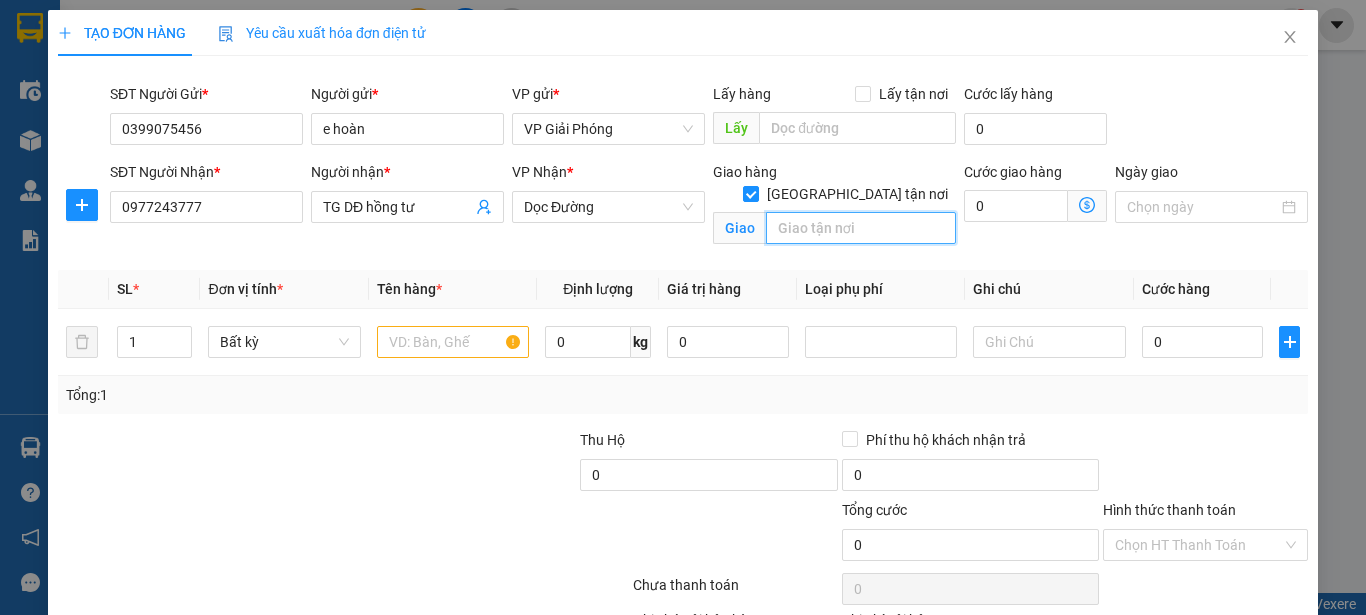 click at bounding box center (861, 228) 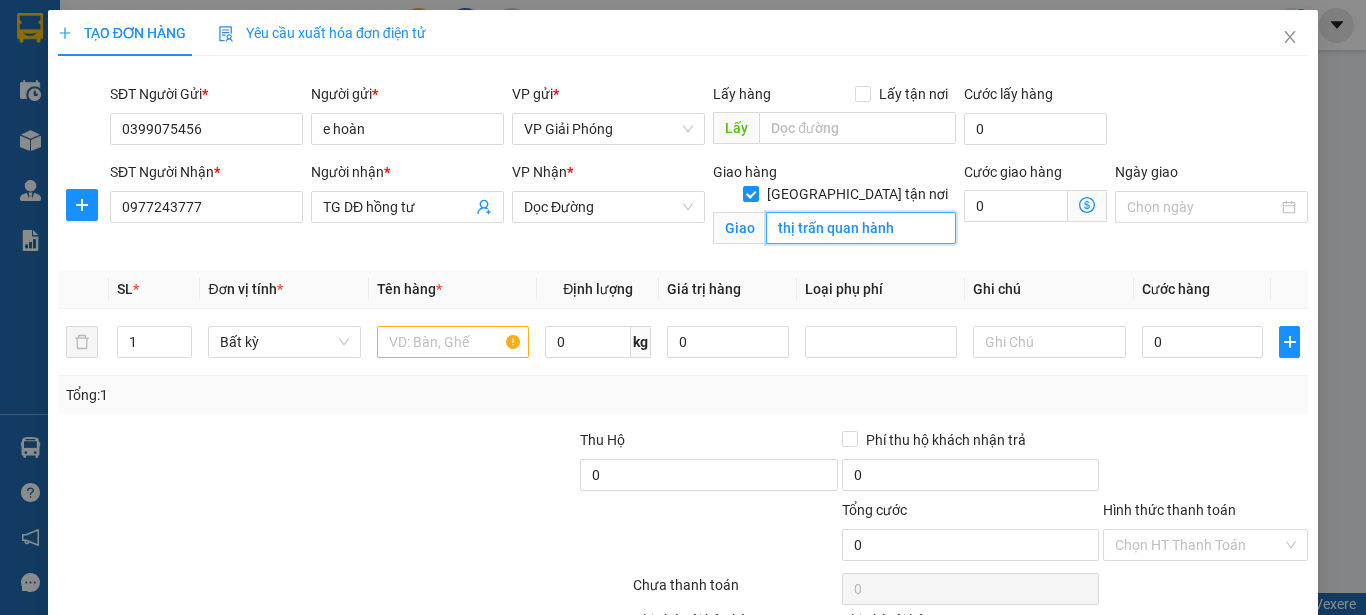 click on "thị trấn quan hành" at bounding box center (861, 228) 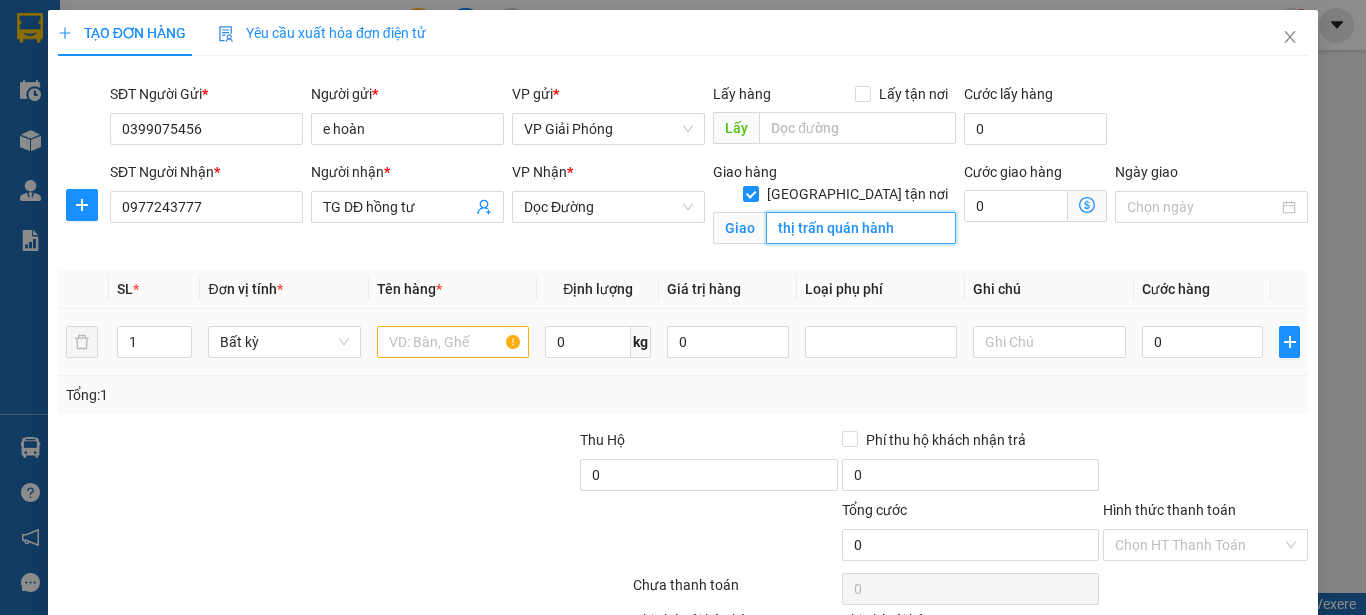 type on "thị trấn quán hành" 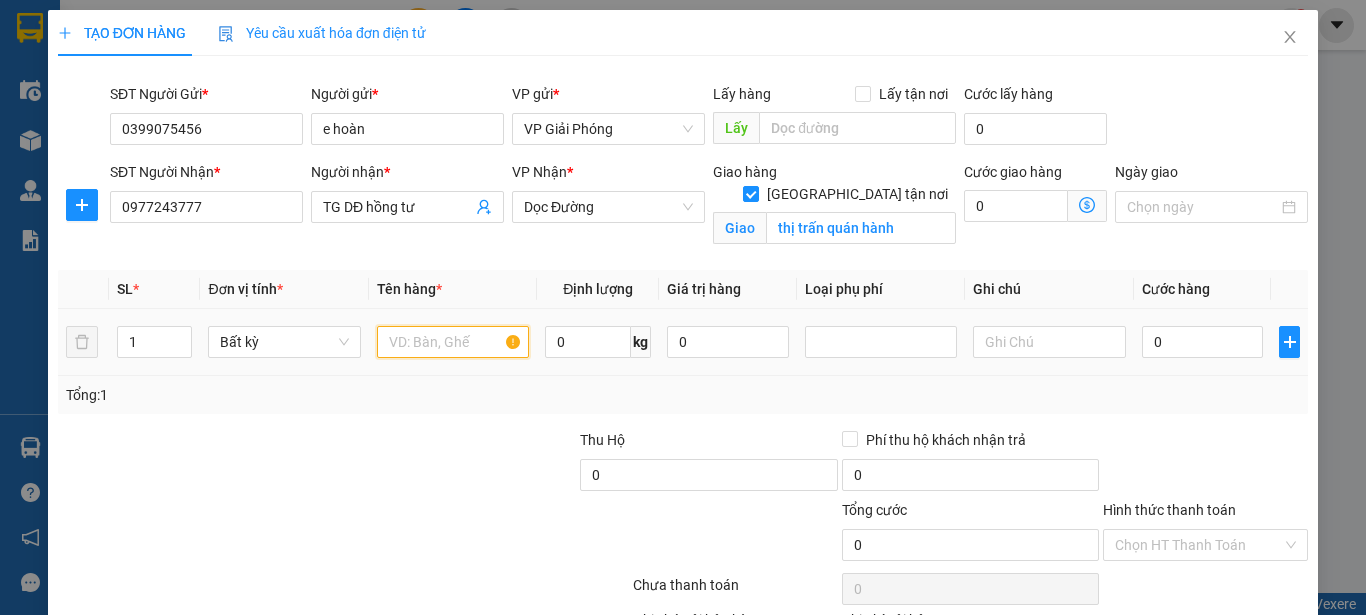 click at bounding box center [453, 342] 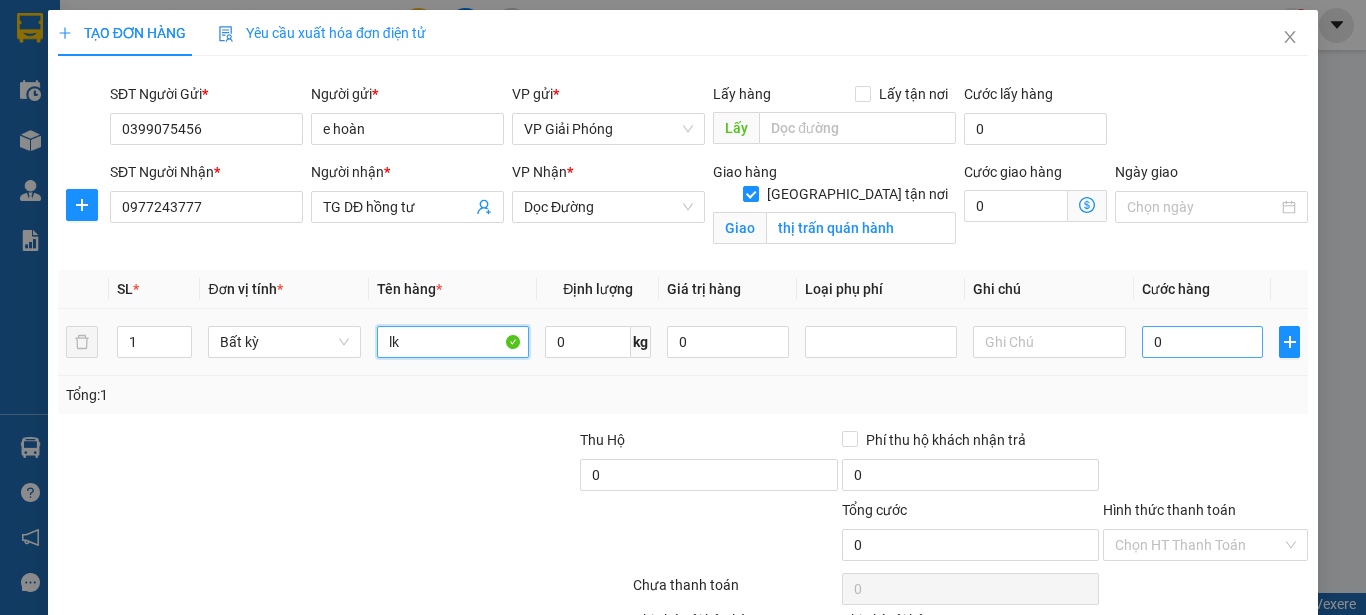 type on "lk" 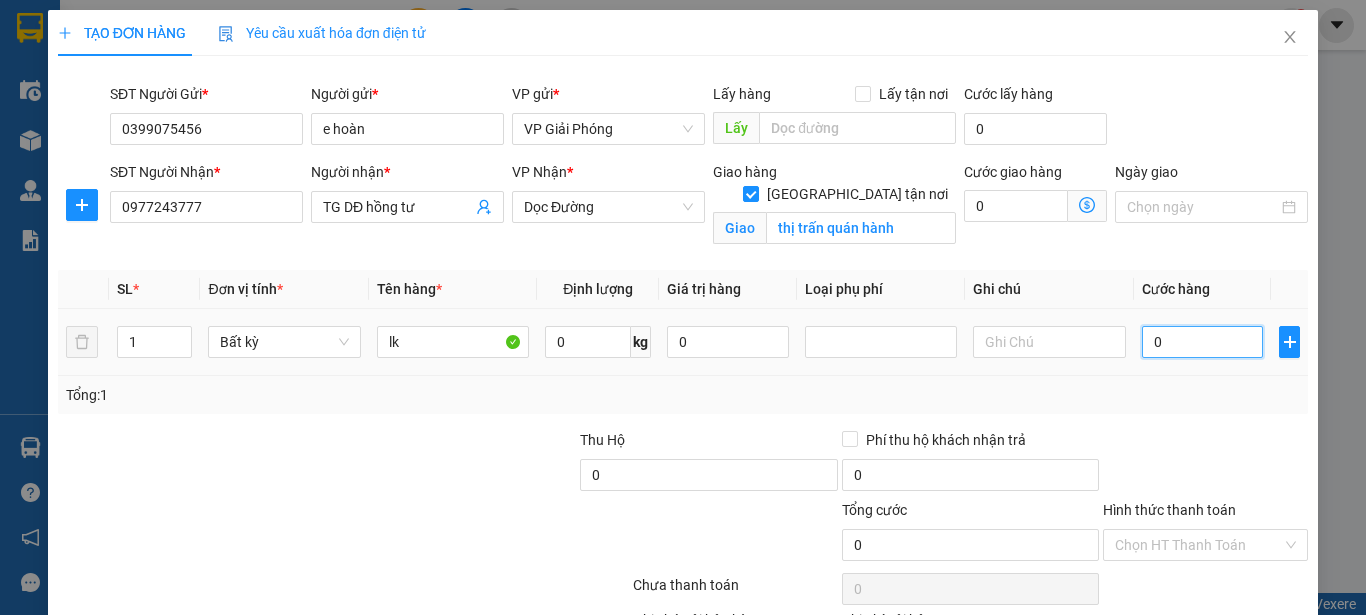 type on "5" 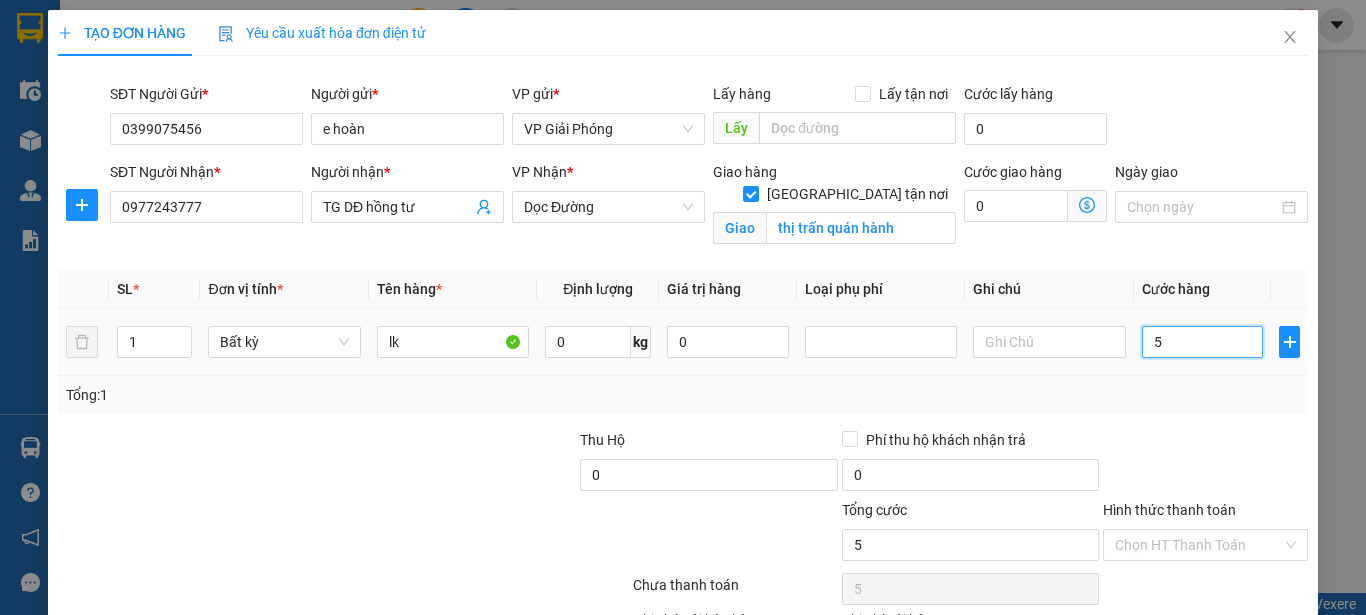 type on "50" 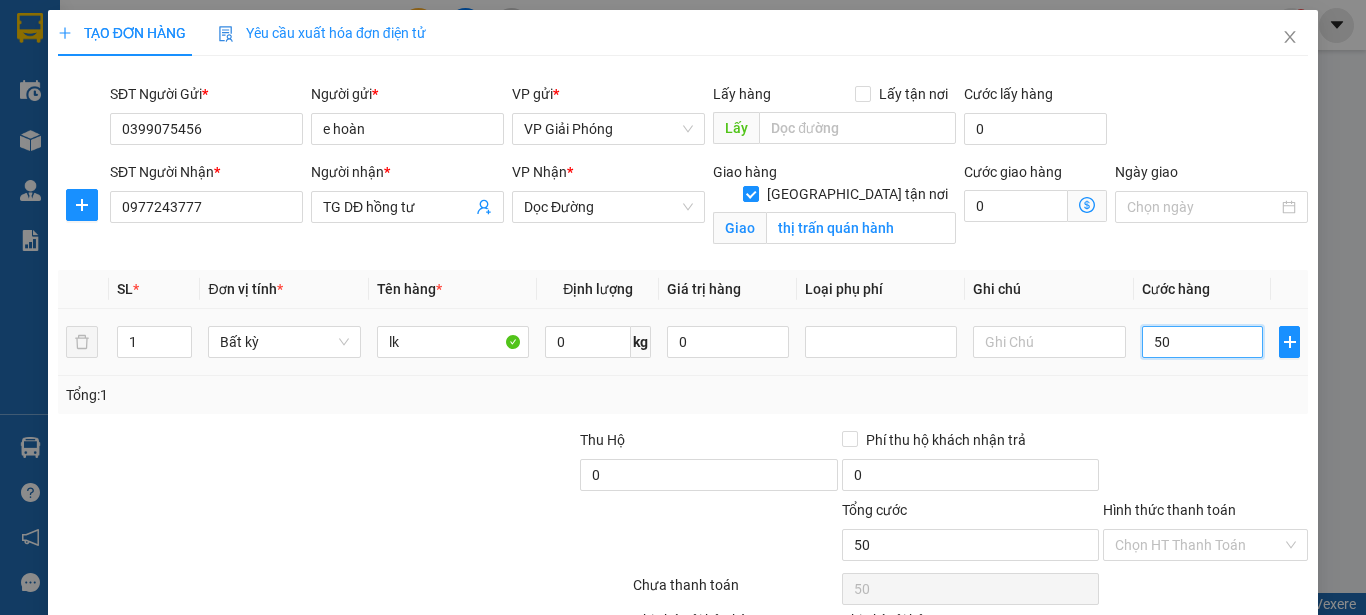 type on "500" 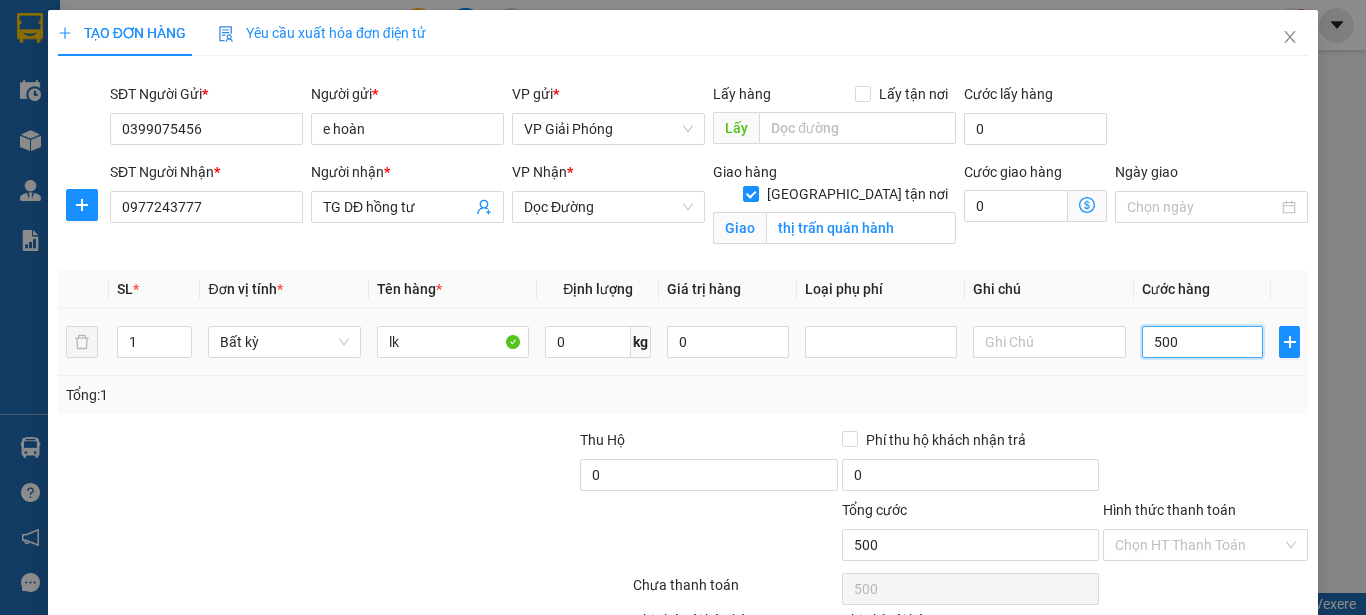 type on "5.000" 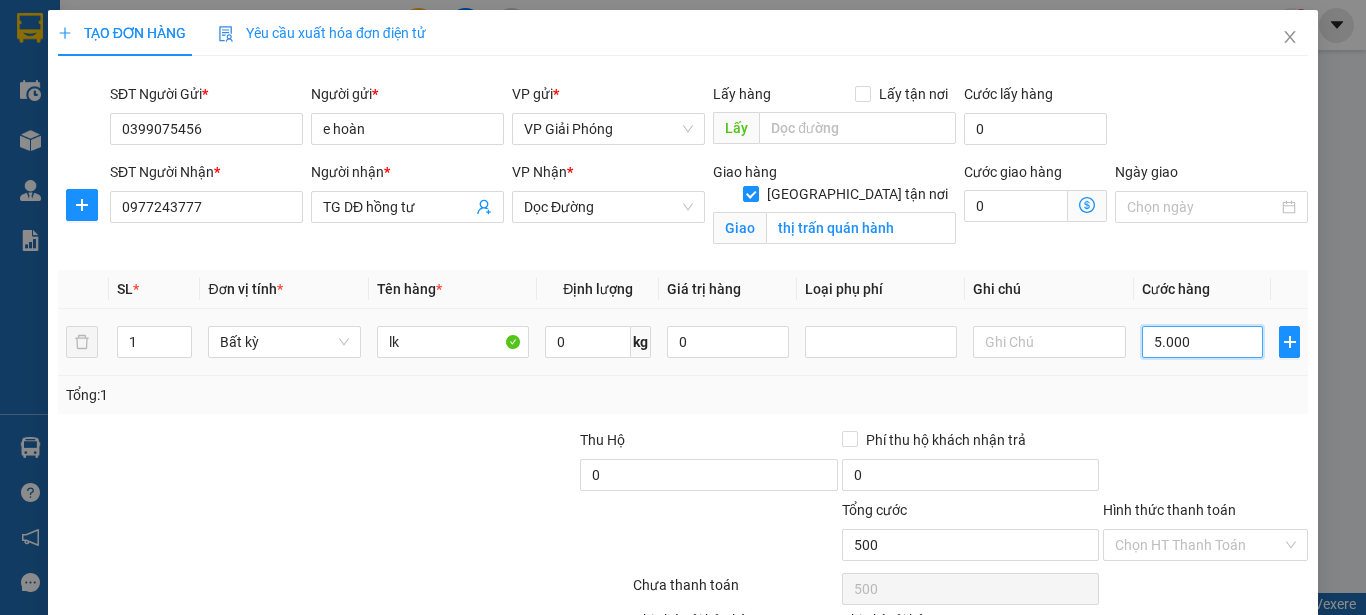 type on "5.000" 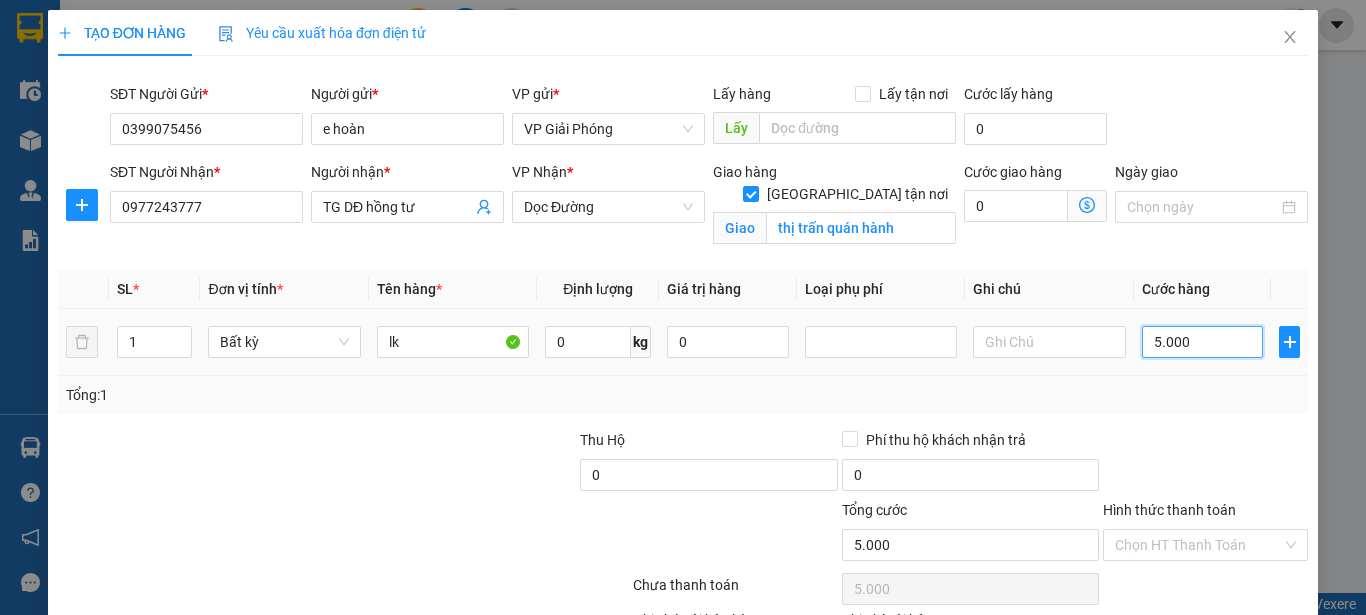 type on "50.000" 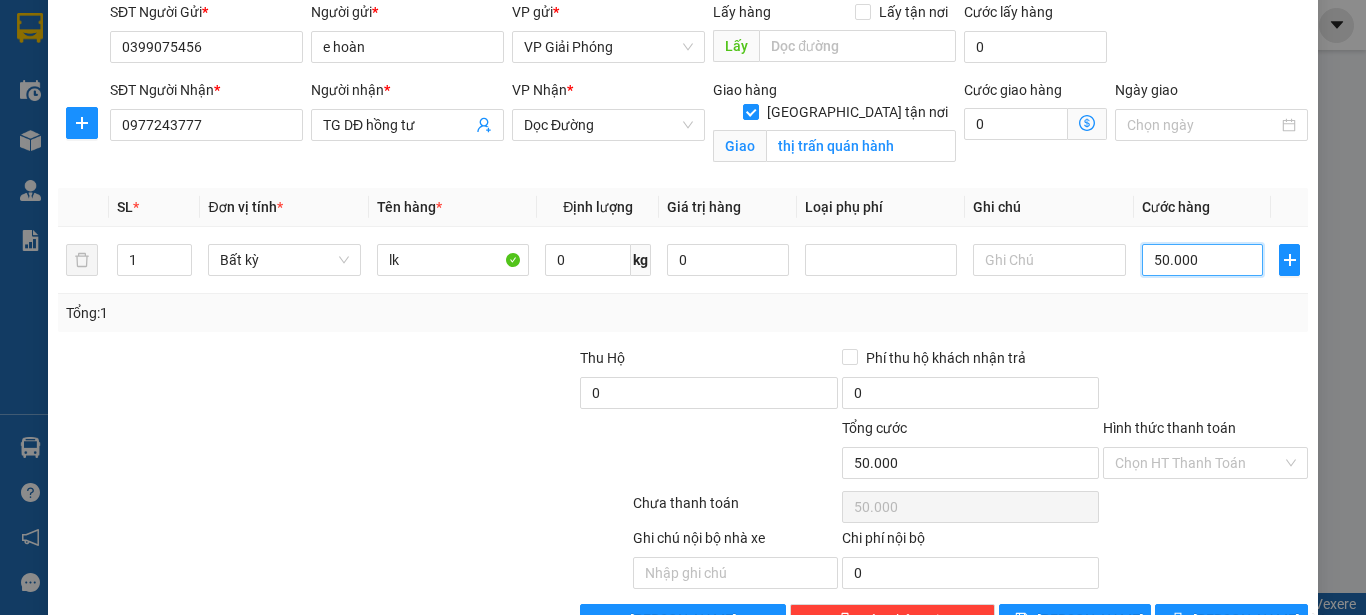 scroll, scrollTop: 142, scrollLeft: 0, axis: vertical 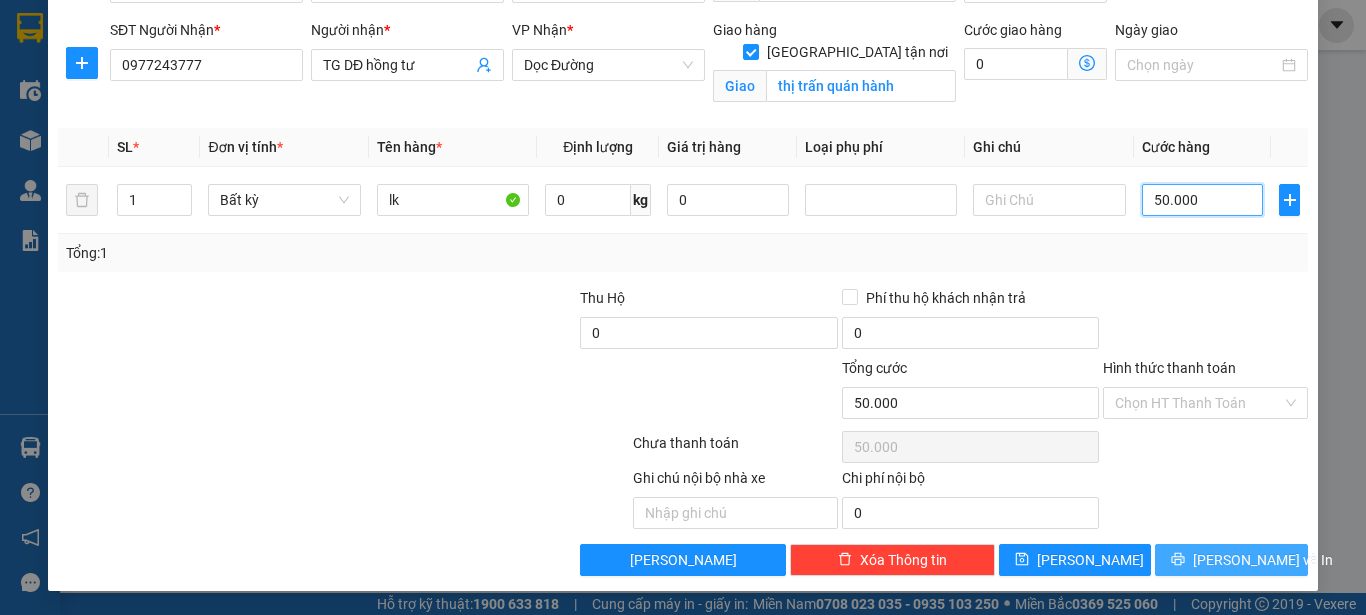 type on "50.000" 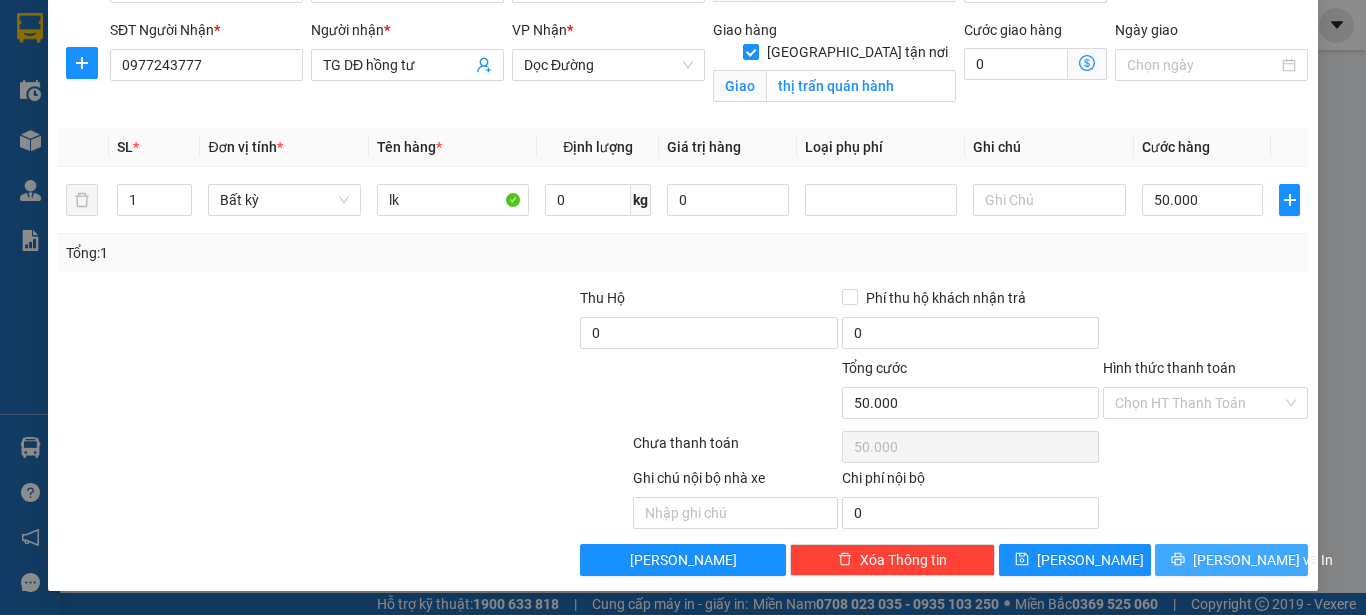 click on "[PERSON_NAME] và In" at bounding box center (1231, 560) 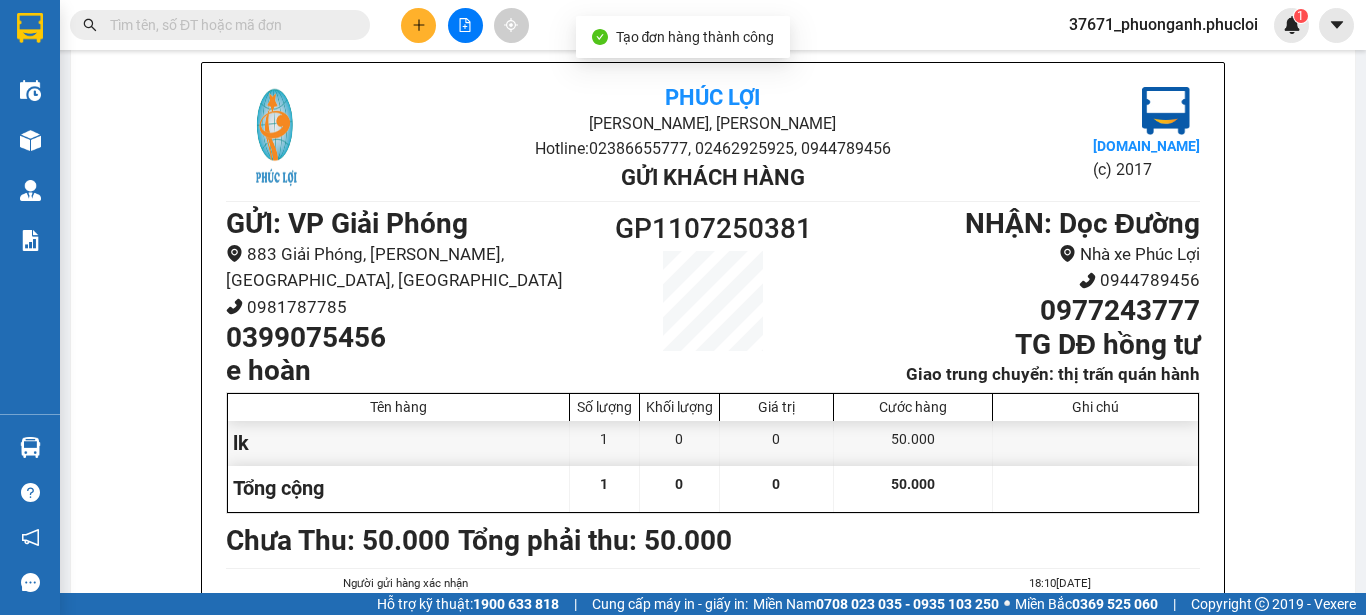 scroll, scrollTop: 115, scrollLeft: 0, axis: vertical 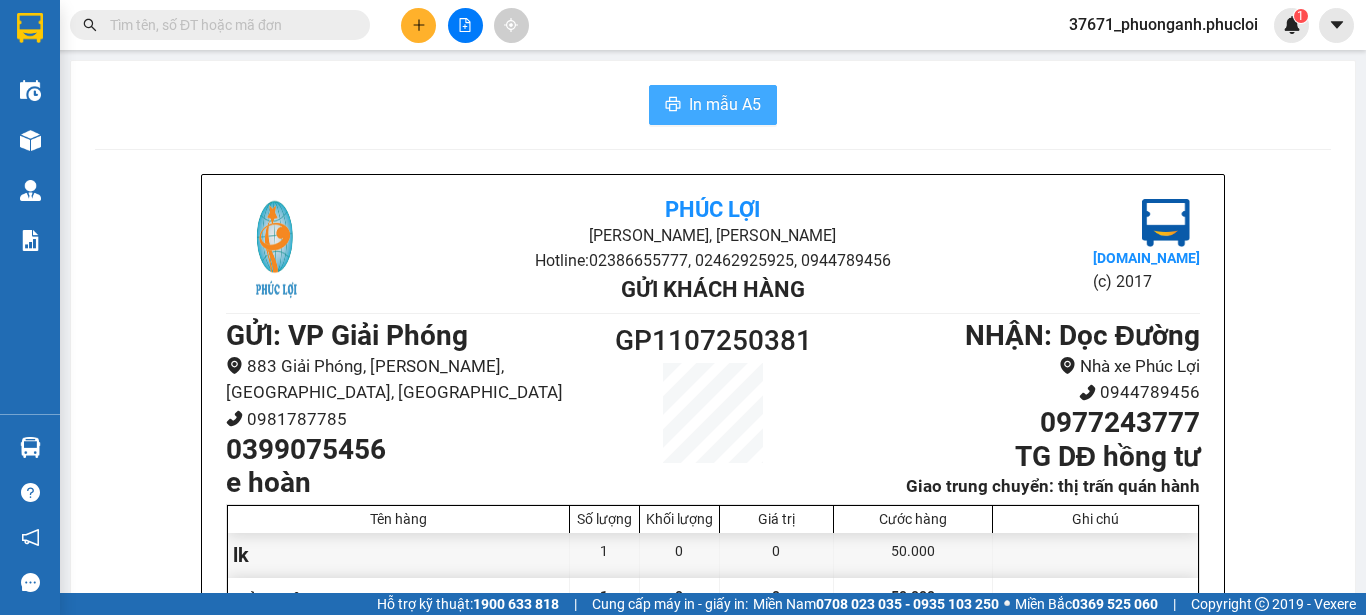 click on "In mẫu A5" at bounding box center (713, 105) 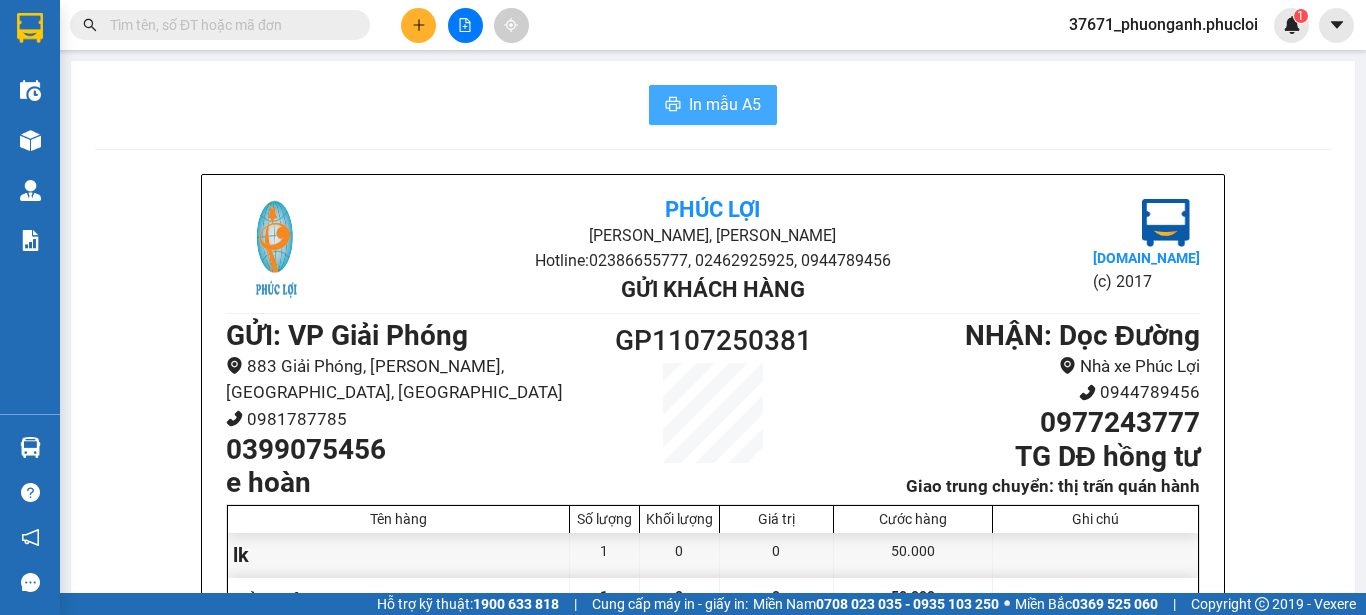 scroll, scrollTop: 0, scrollLeft: 0, axis: both 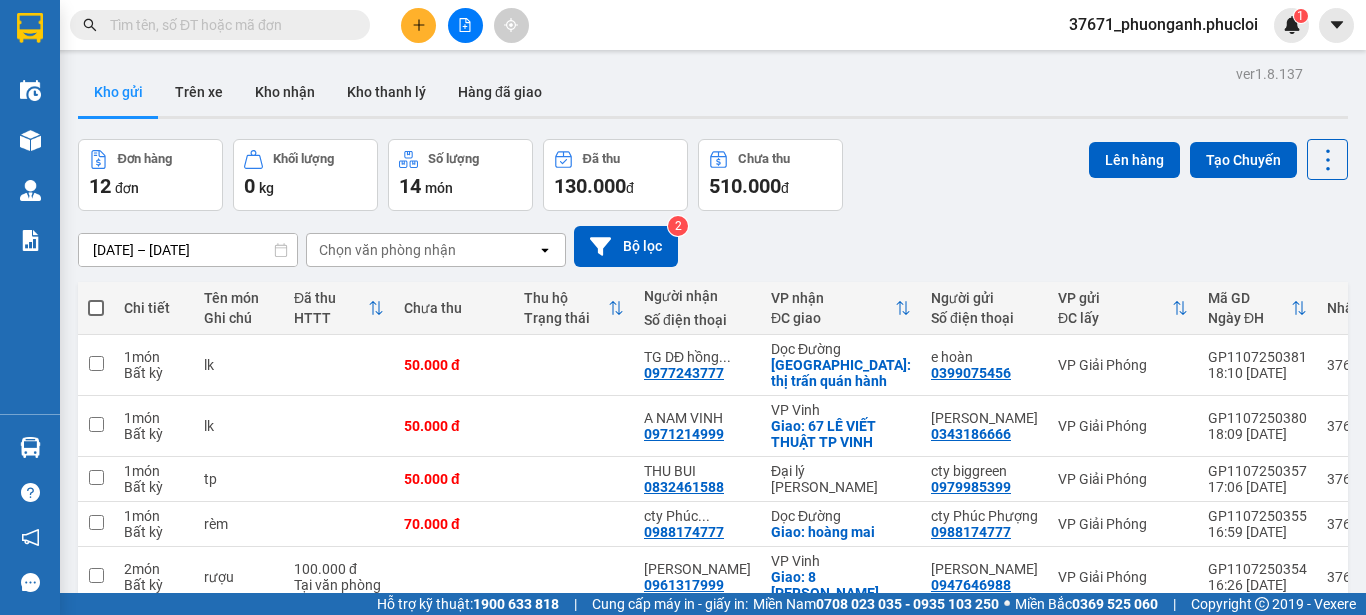 click at bounding box center [418, 25] 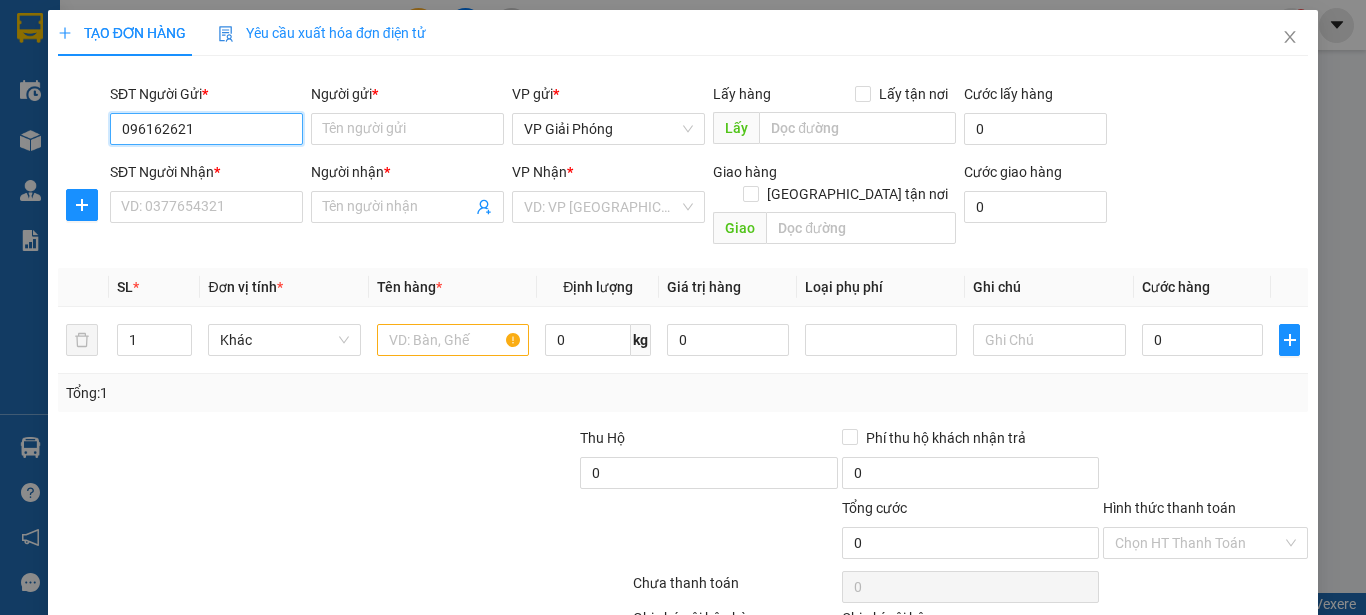 type on "0961626210" 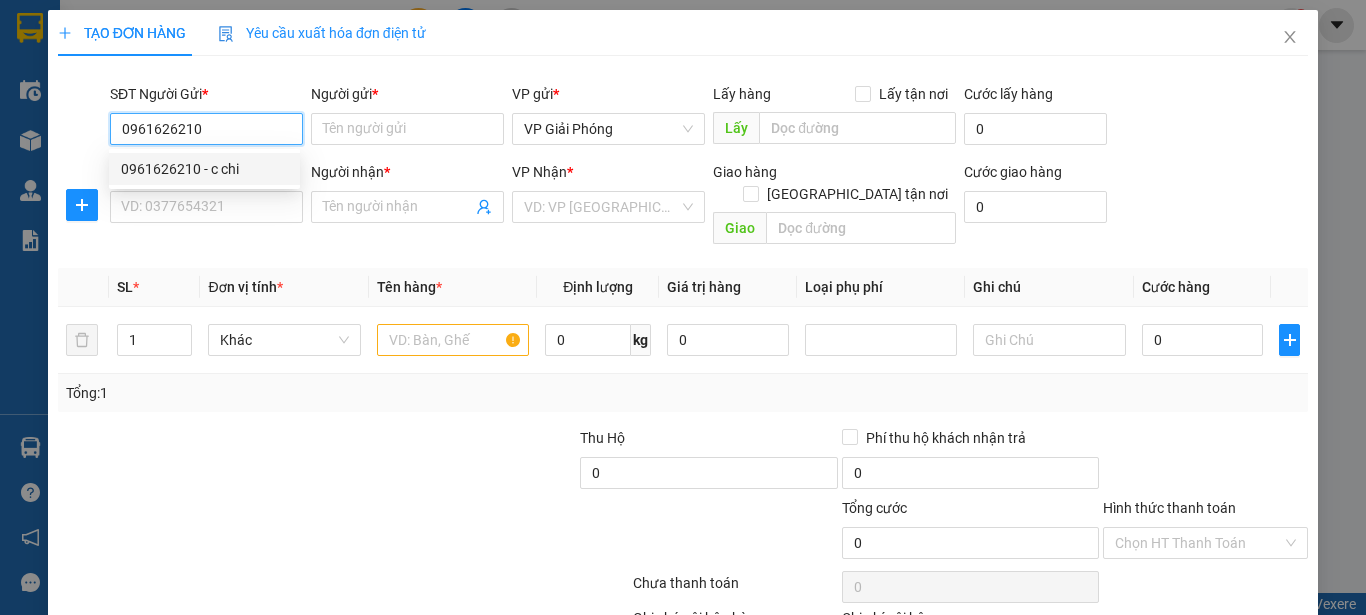 click on "0961626210 - c chi" at bounding box center [204, 169] 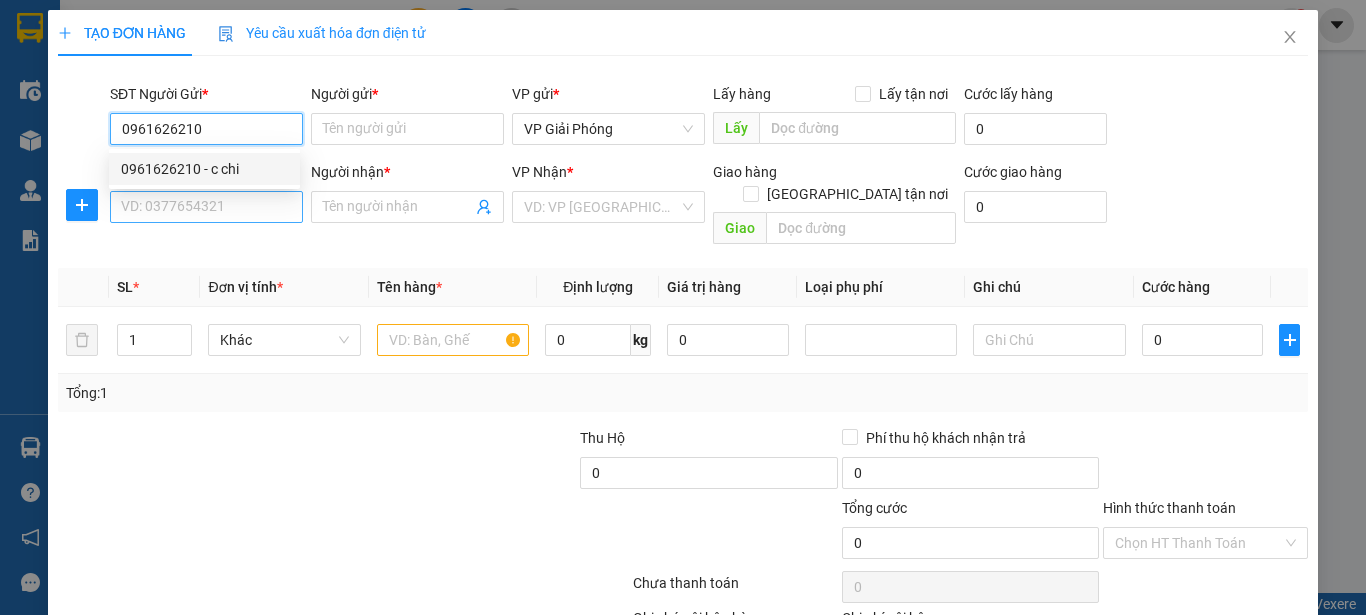 type on "c chi" 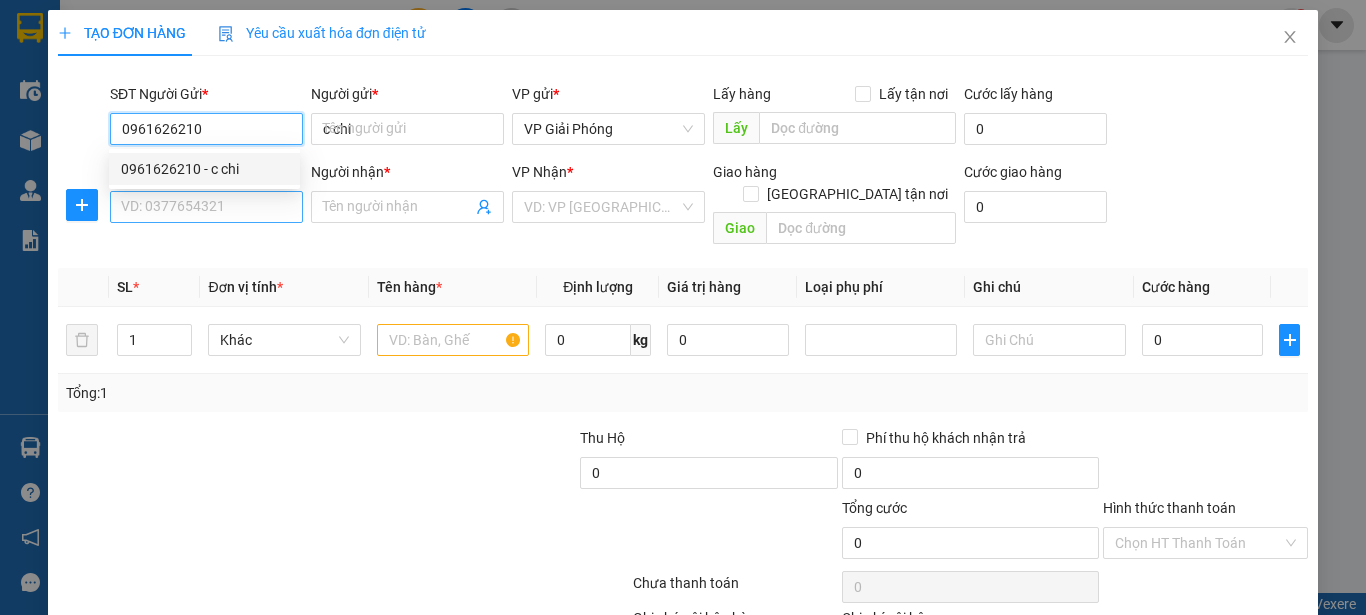 type on "0961626210" 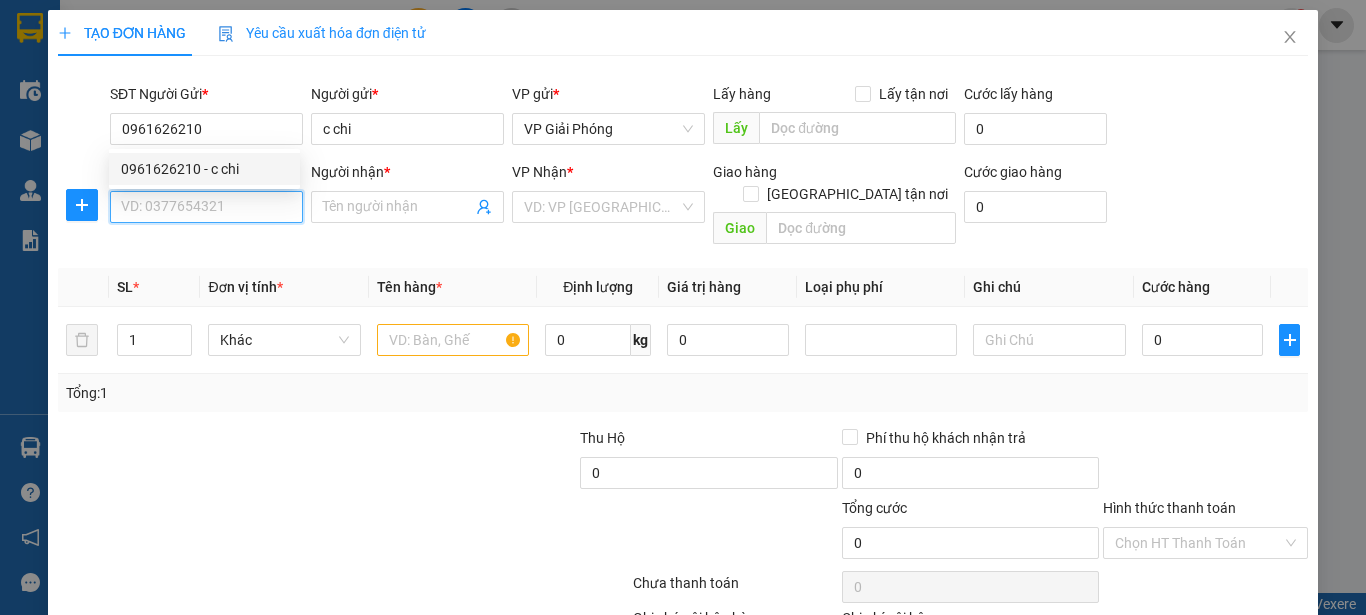 click on "SĐT Người Nhận  *" at bounding box center [206, 207] 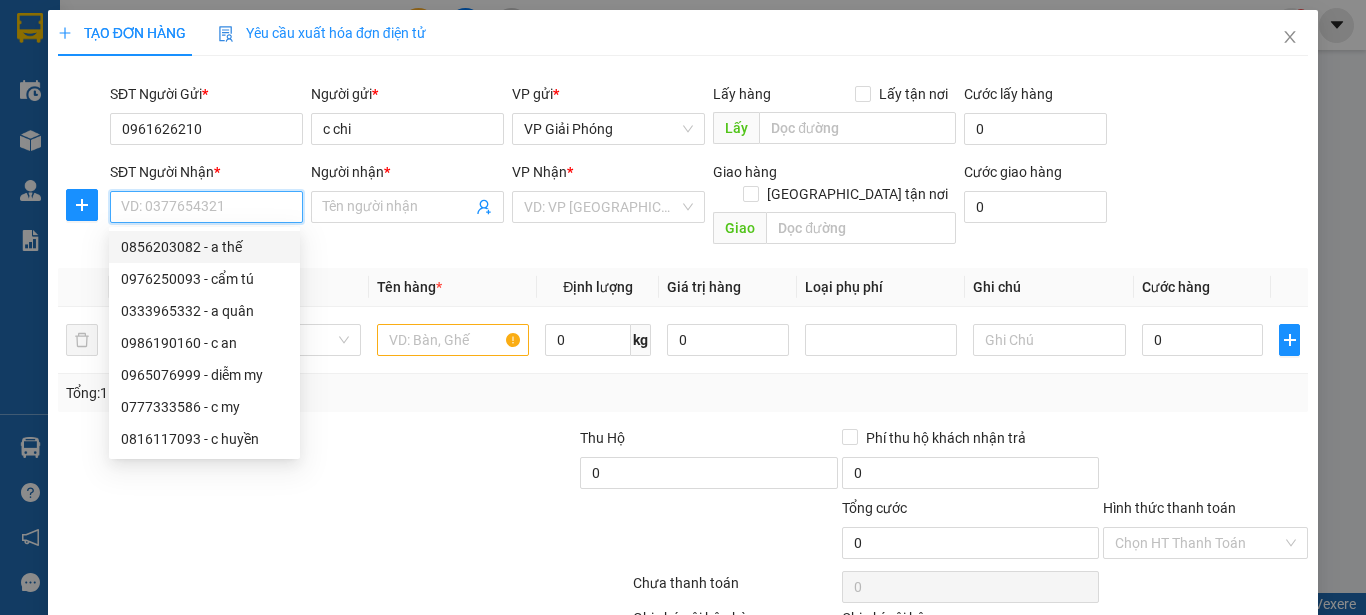click on "0856203082 - a thế" at bounding box center (204, 247) 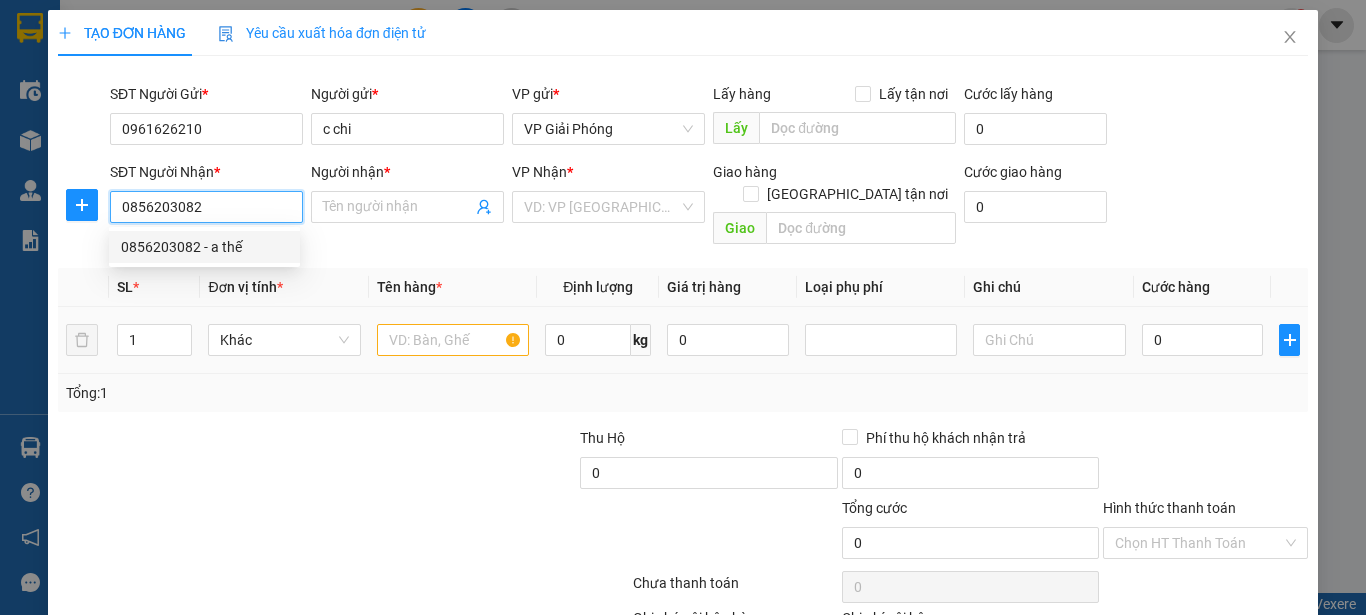 type on "a thế" 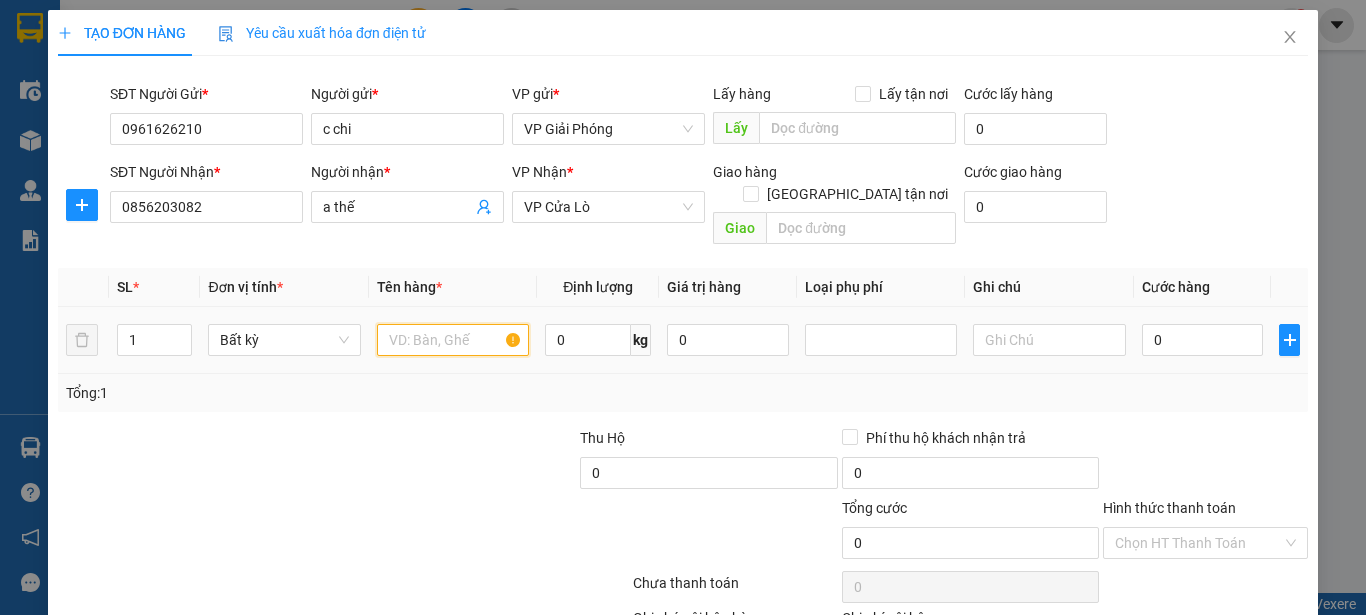 click at bounding box center [453, 340] 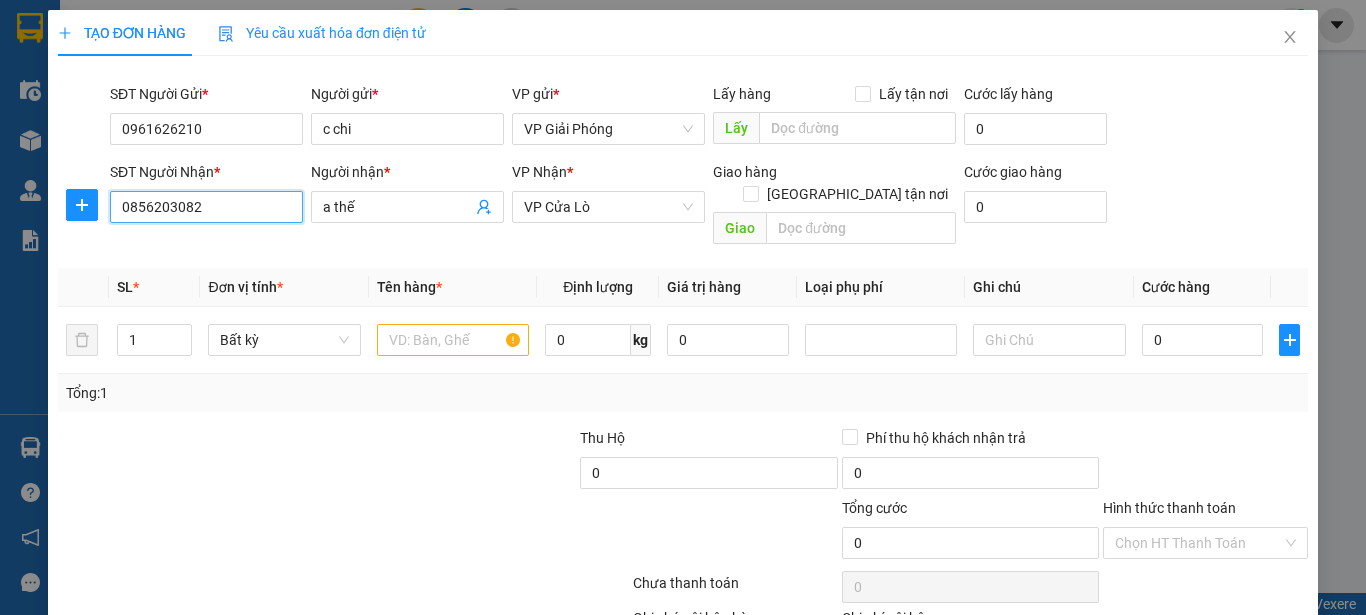 click on "0856203082" at bounding box center (206, 207) 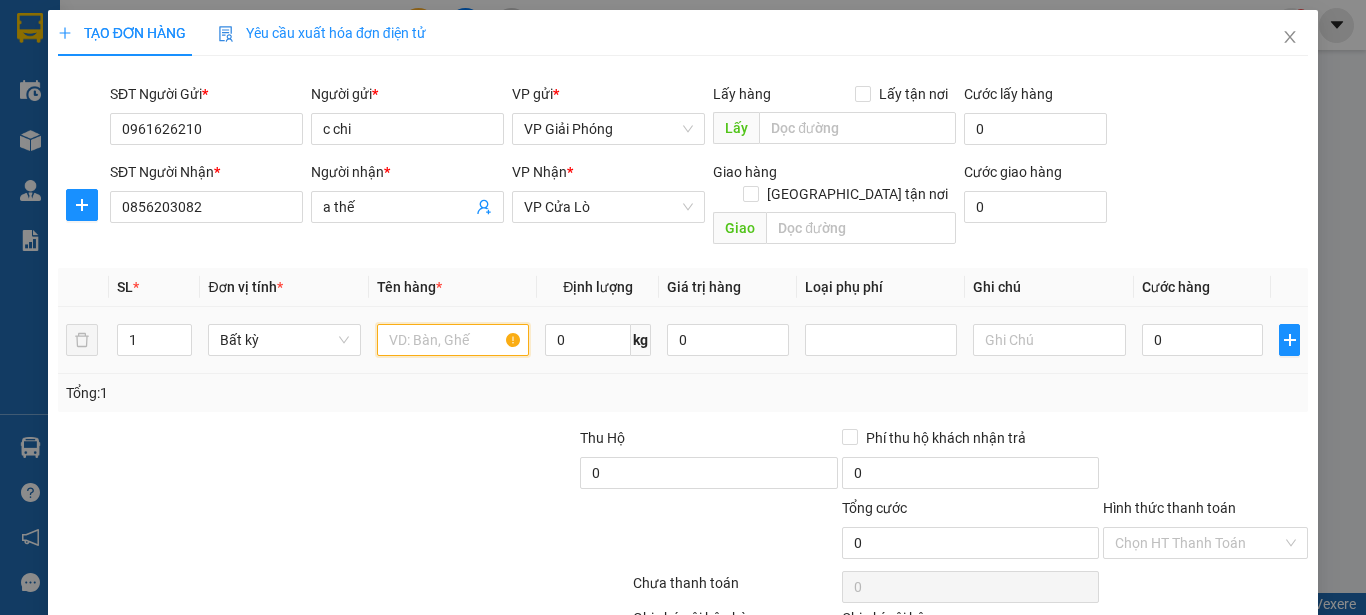 click at bounding box center [453, 340] 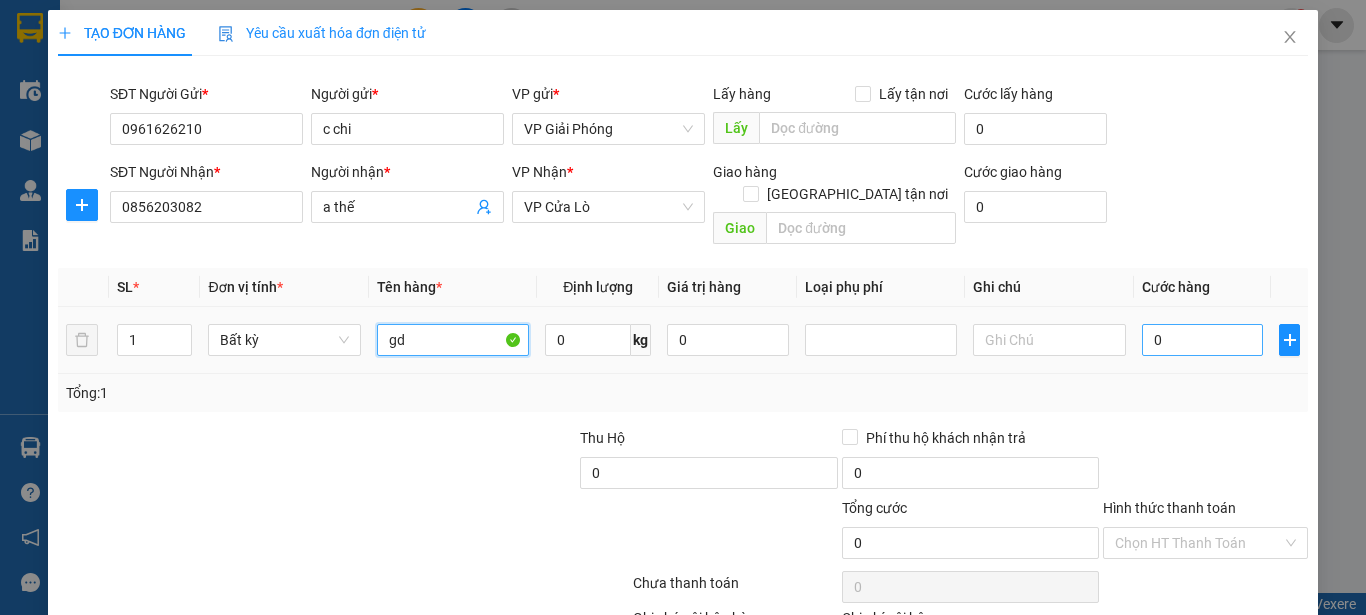 type on "gd" 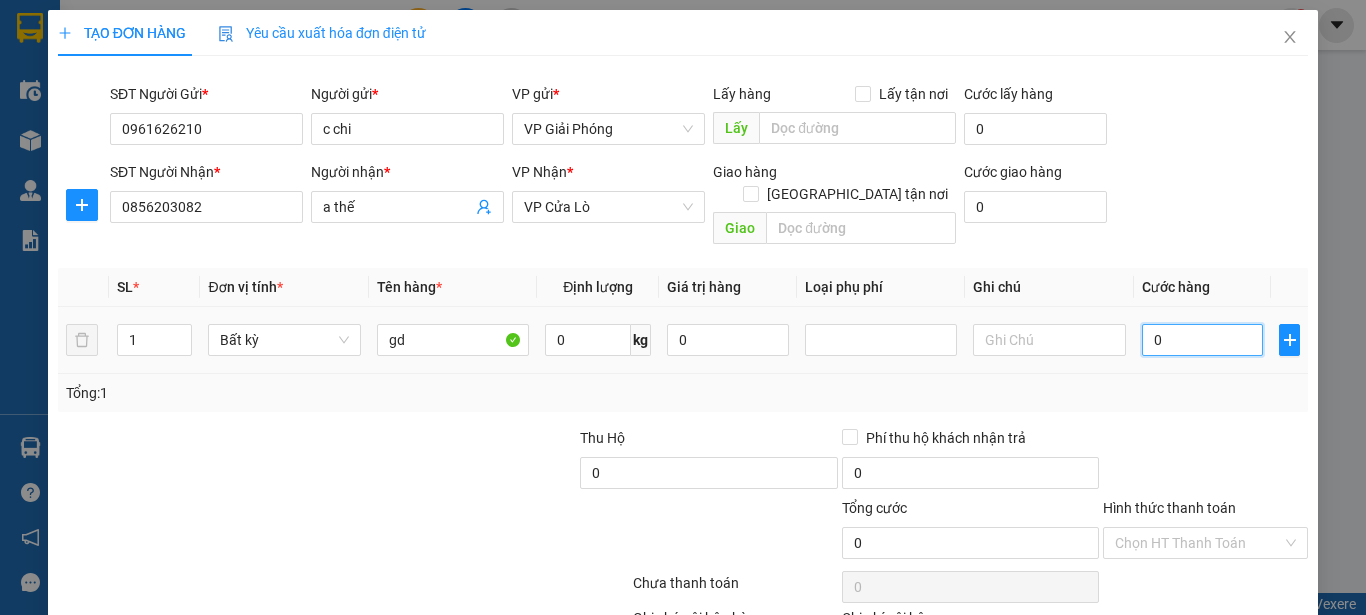 click on "0" at bounding box center (1203, 340) 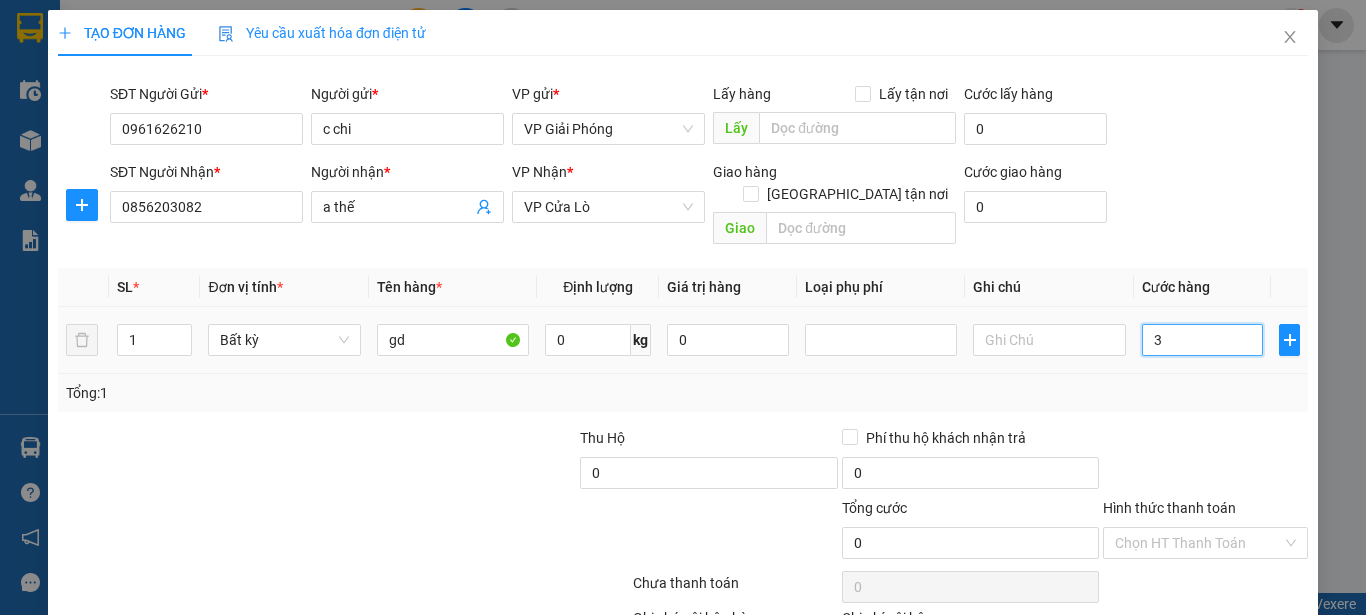 type on "3" 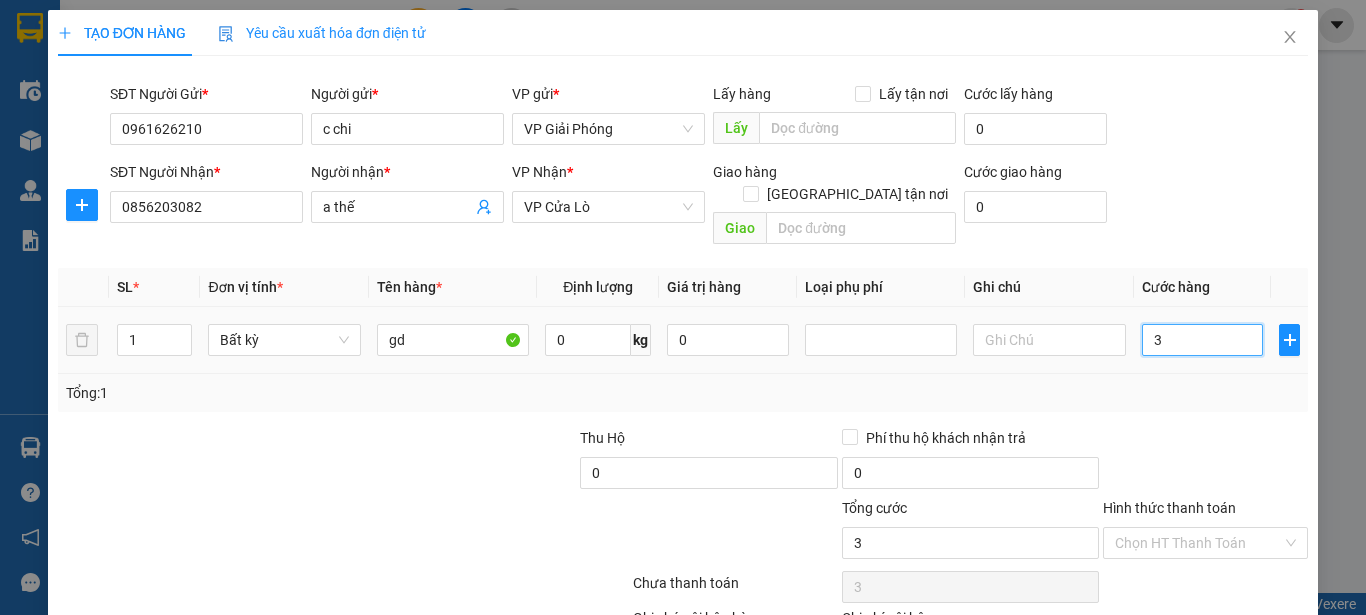 type on "35" 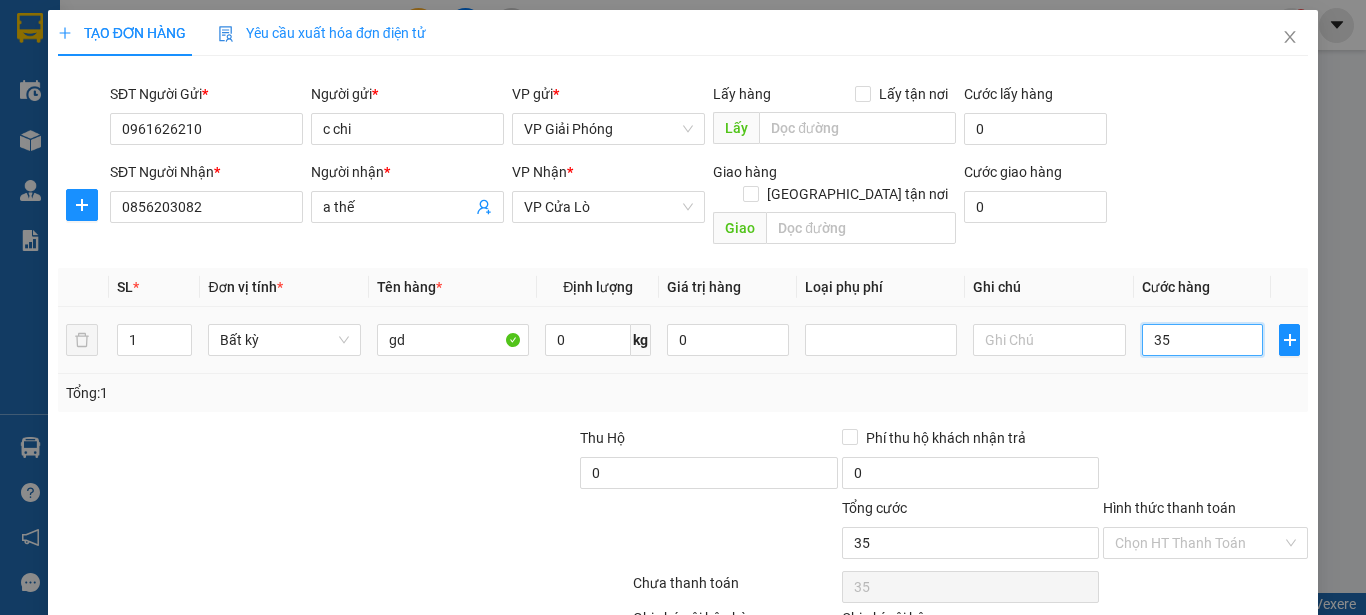 type on "350" 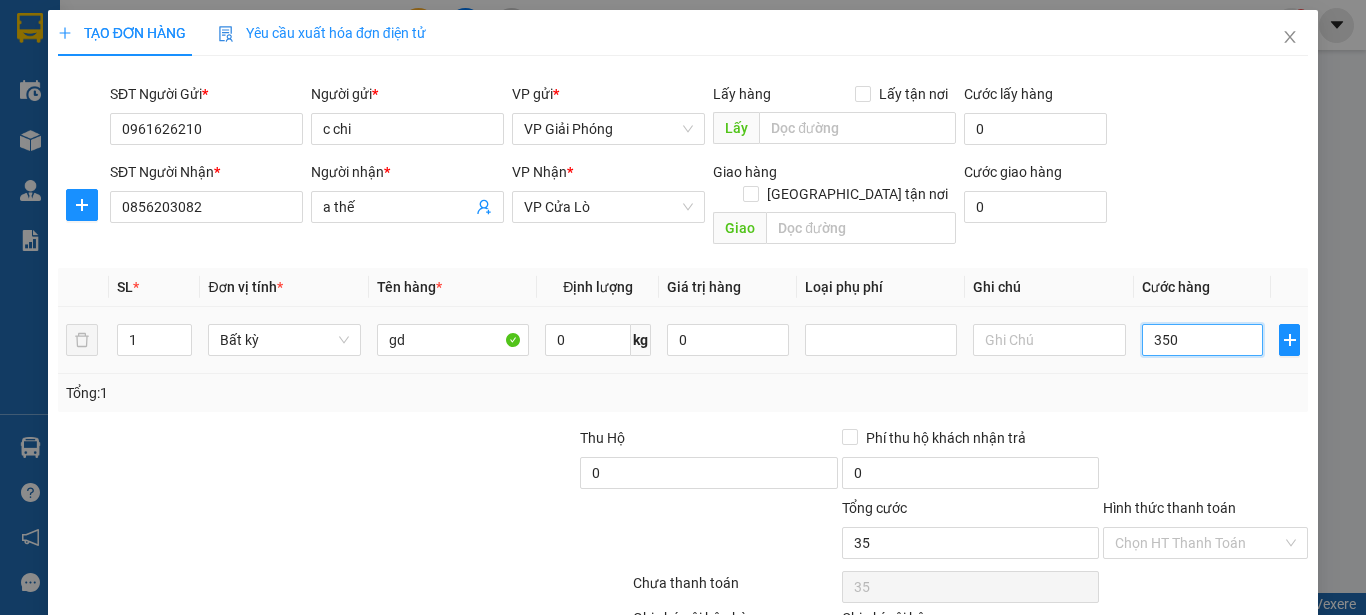 type on "350" 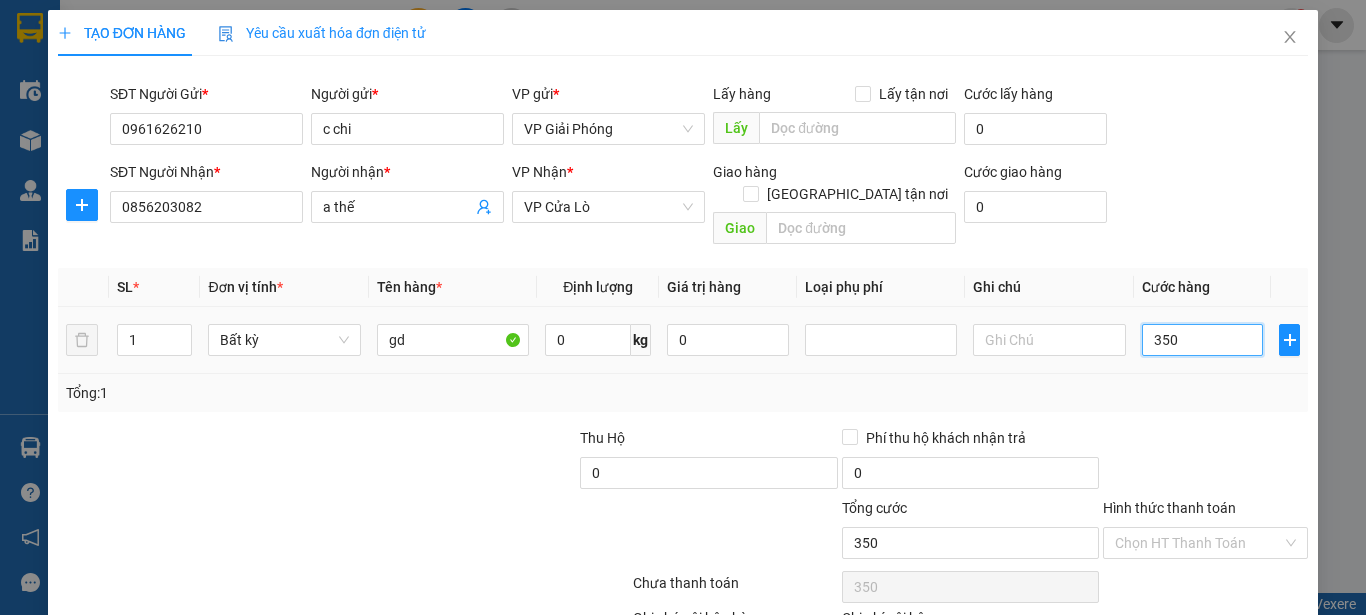 type on "3.500" 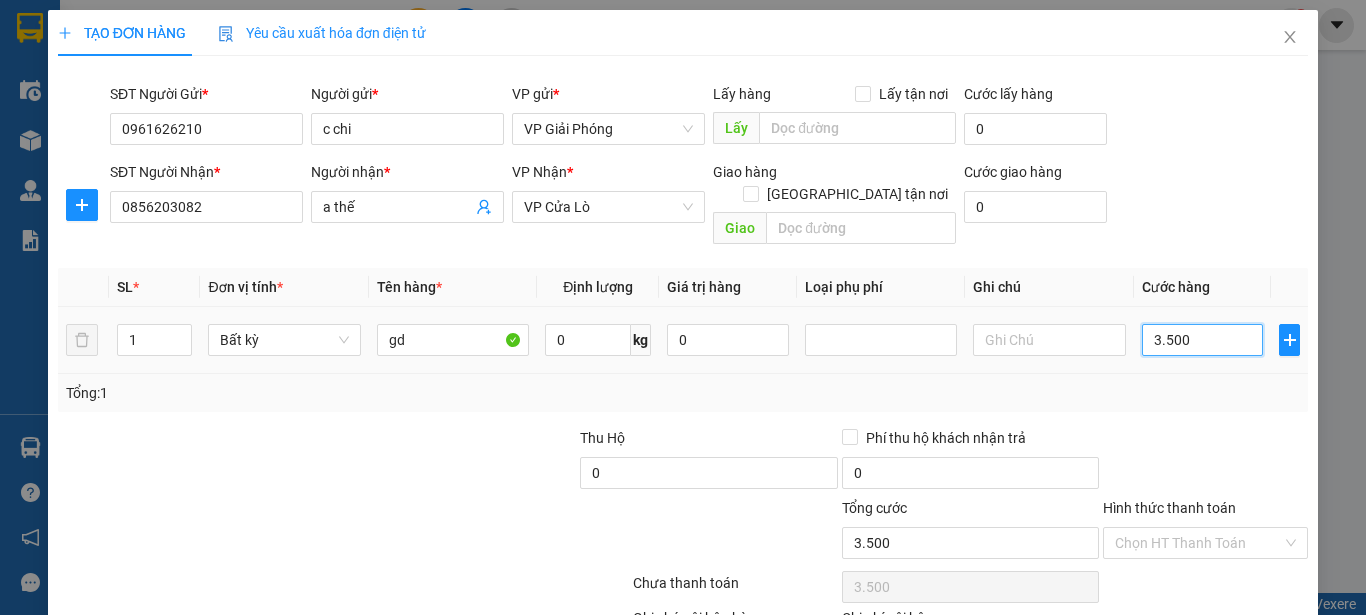 type on "35.000" 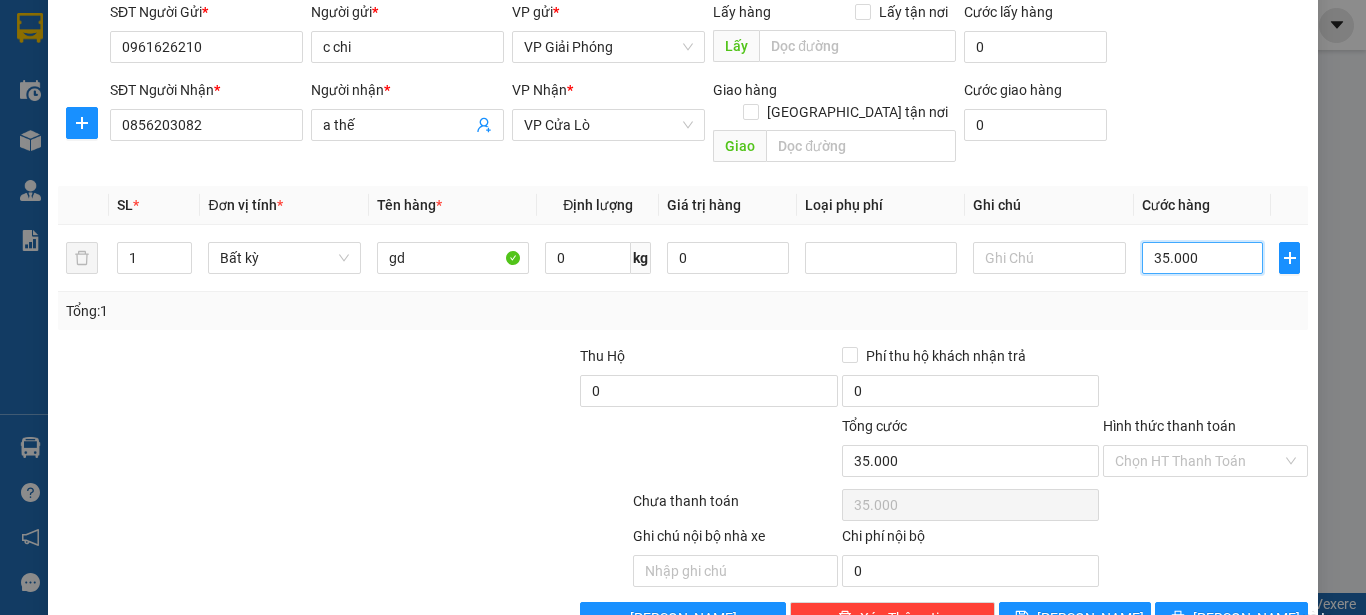 scroll, scrollTop: 100, scrollLeft: 0, axis: vertical 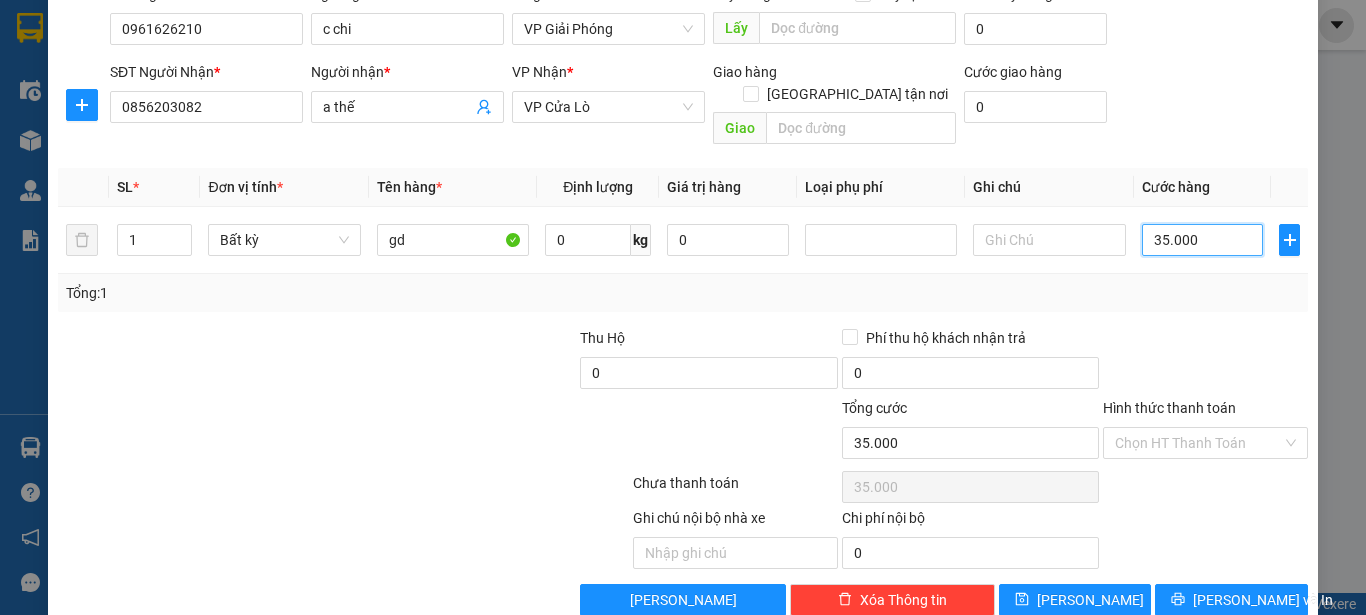 type on "35.000m" 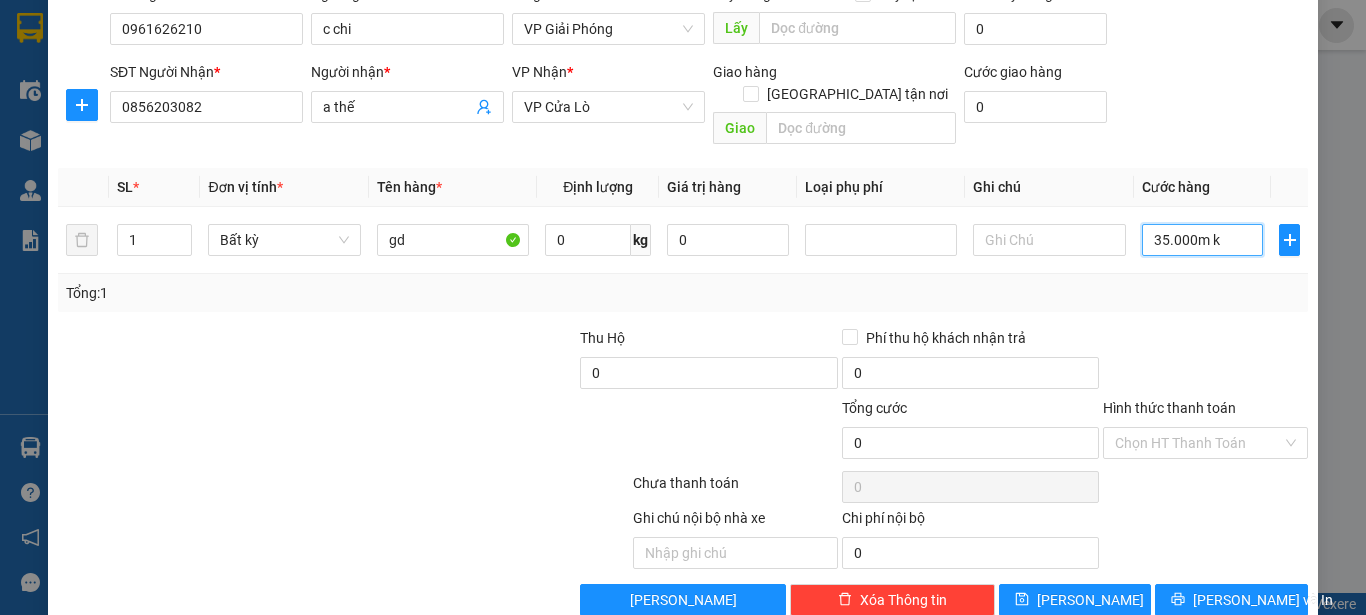 scroll, scrollTop: 0, scrollLeft: 0, axis: both 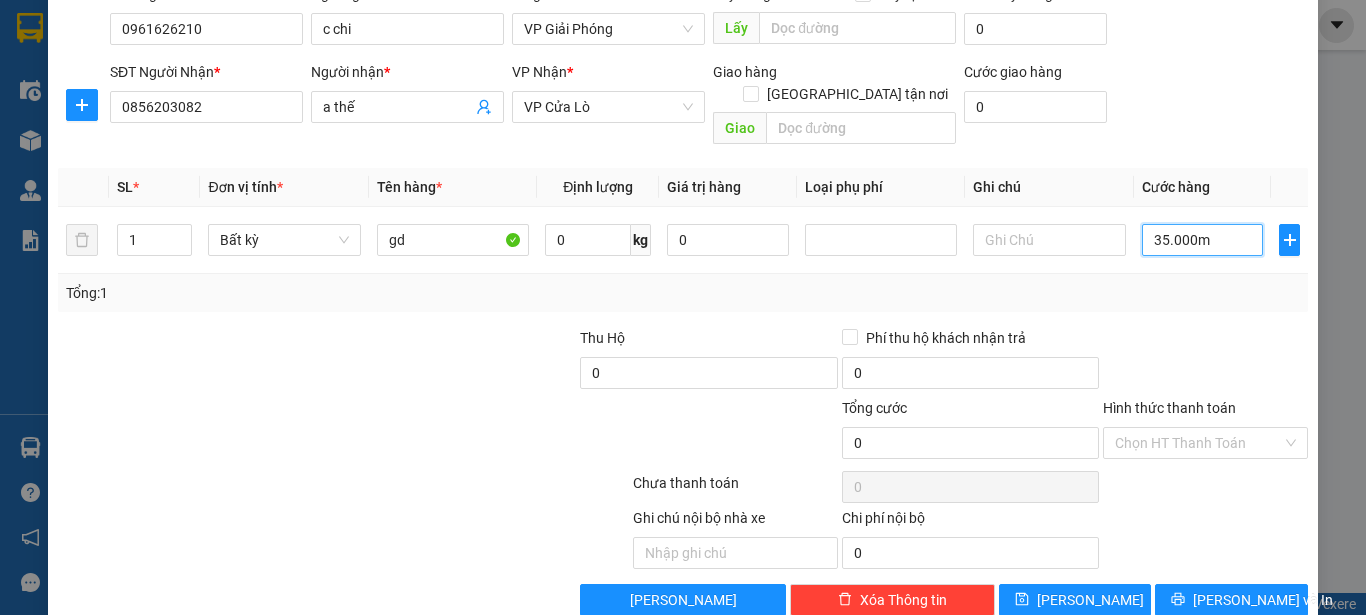 type on "35.000" 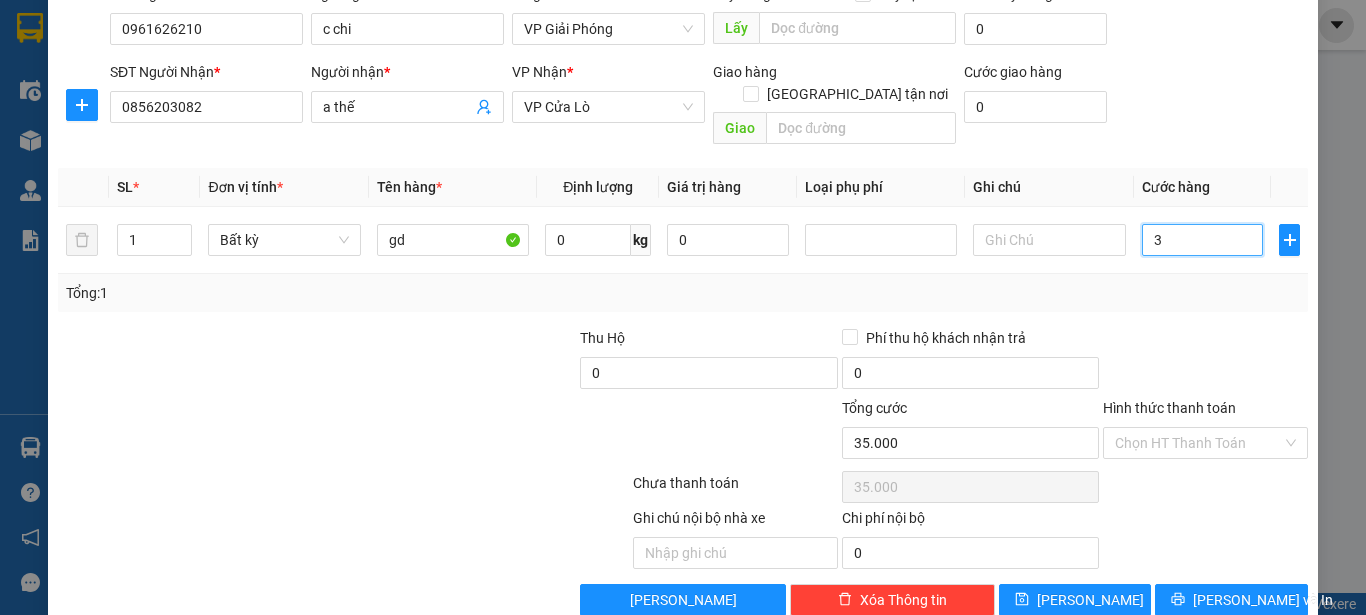 type on "0" 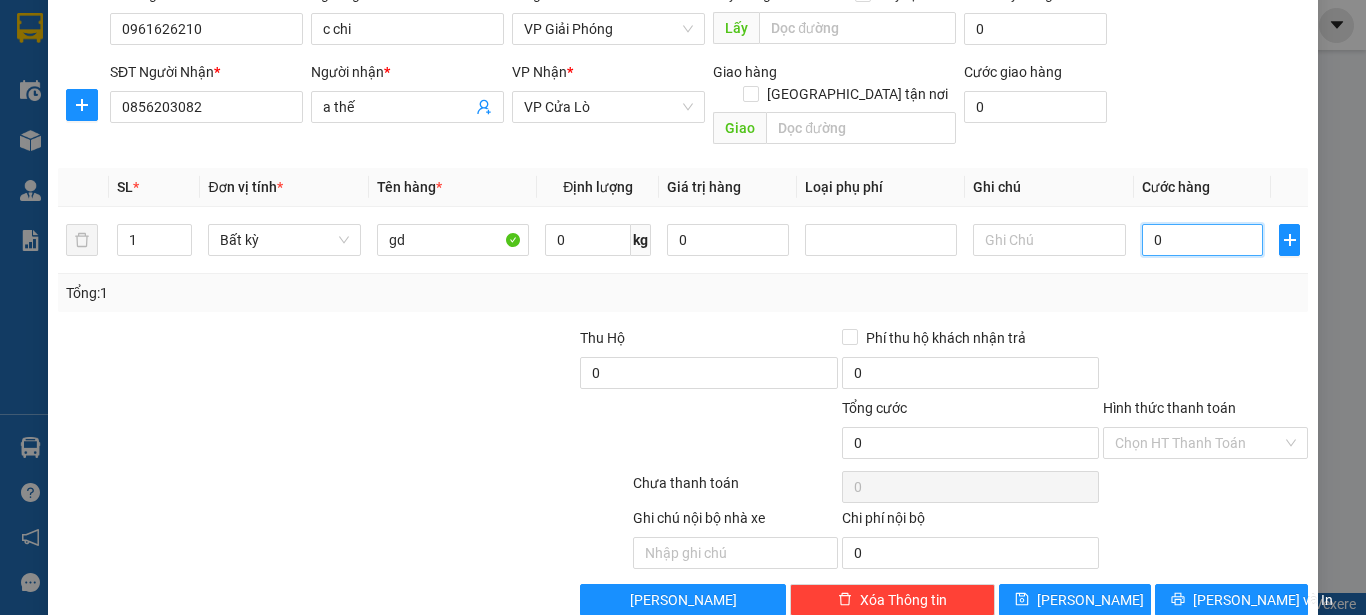 type on "04" 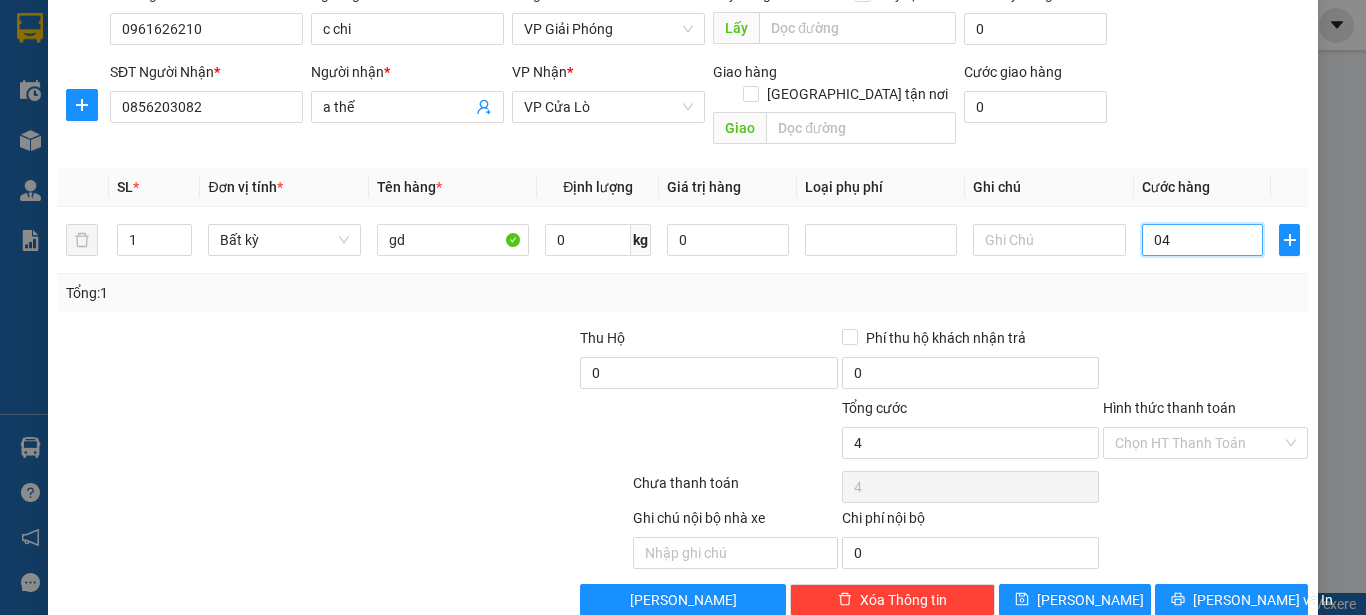 type on "040" 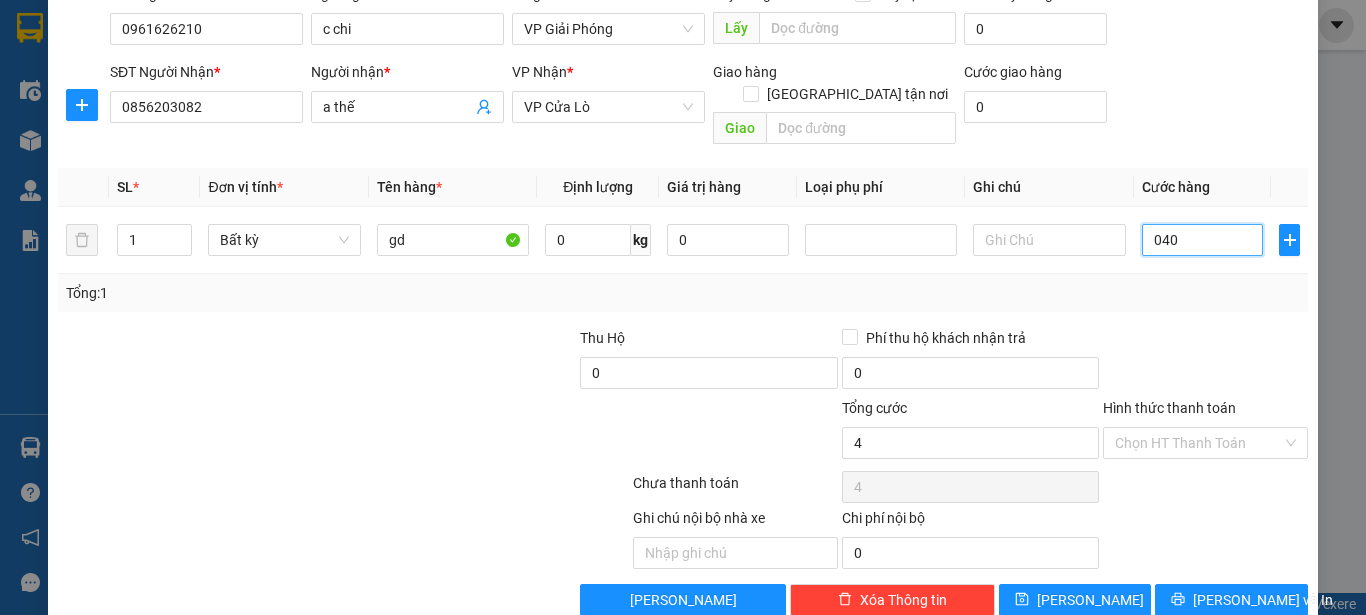 type on "40" 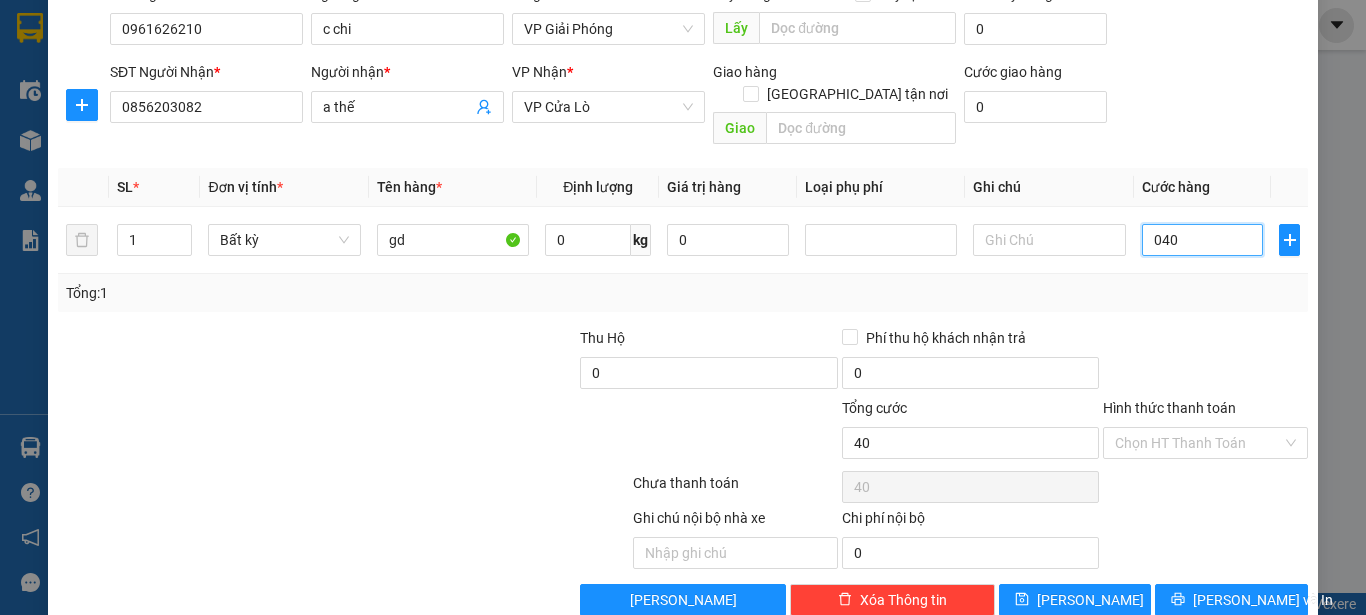 type on "0.400" 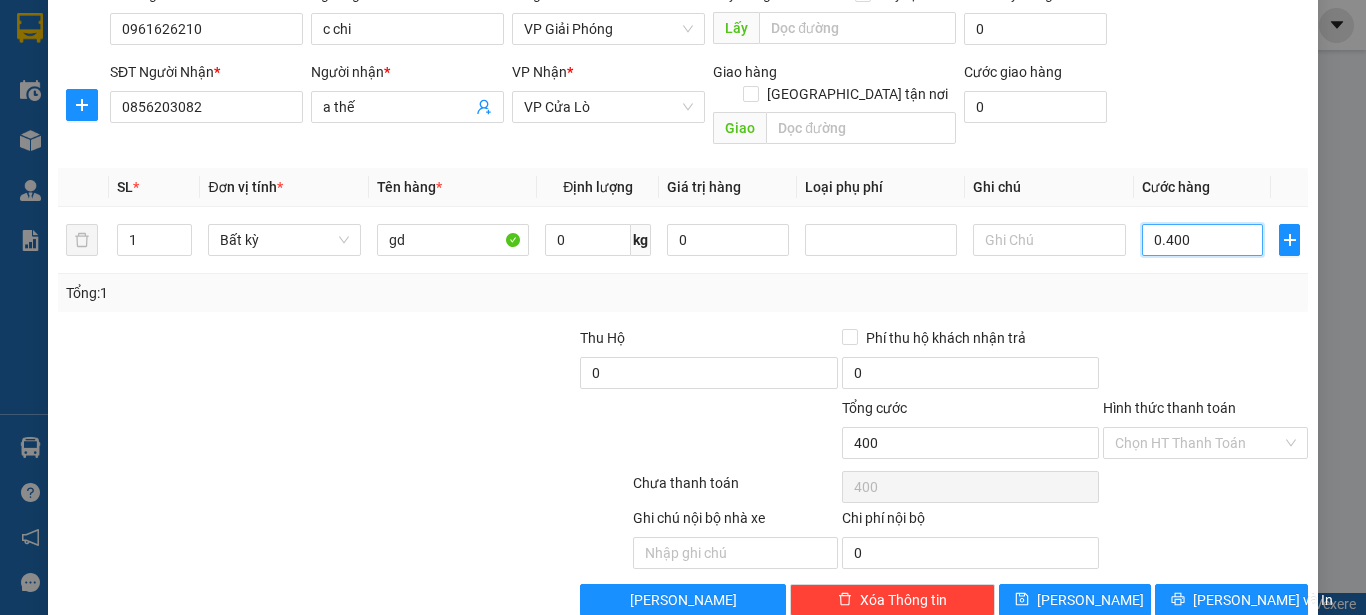 type on "04.000" 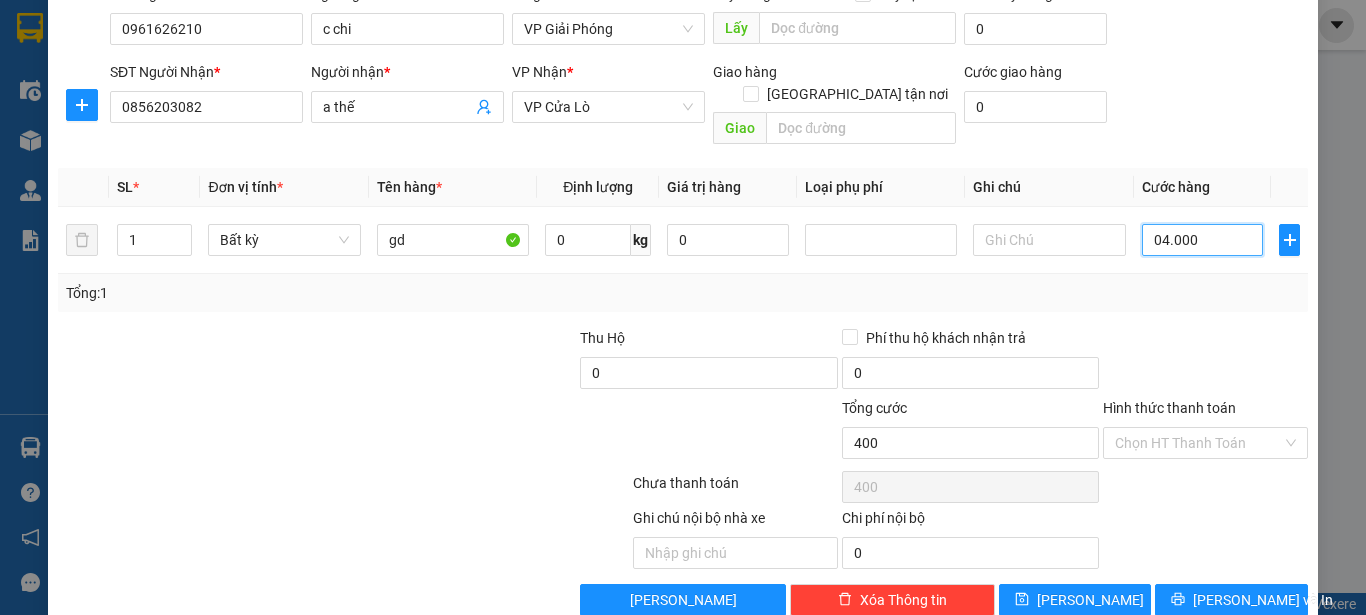 type on "4.000" 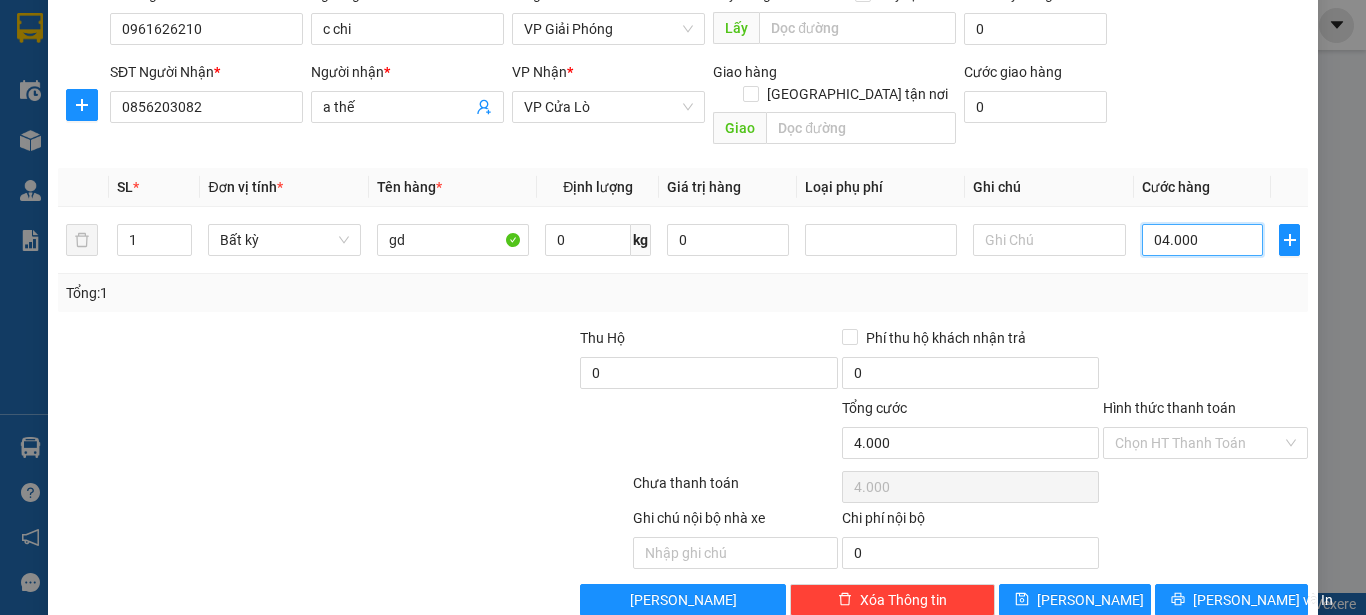 type on "040.000" 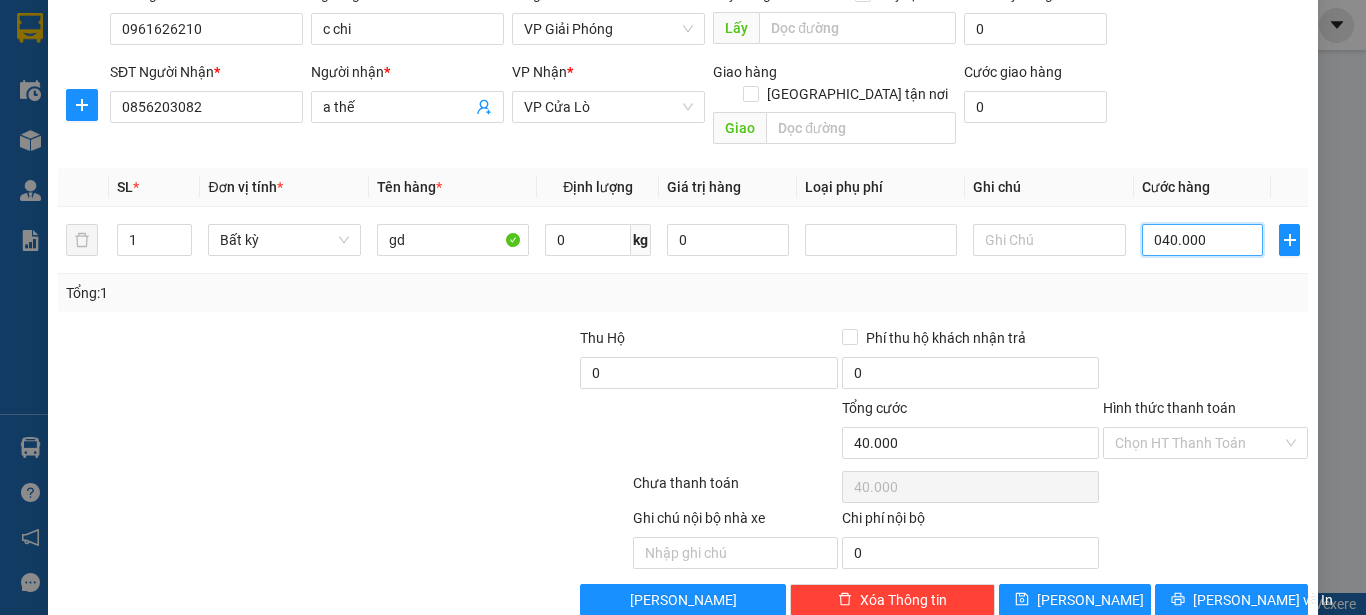 scroll, scrollTop: 118, scrollLeft: 0, axis: vertical 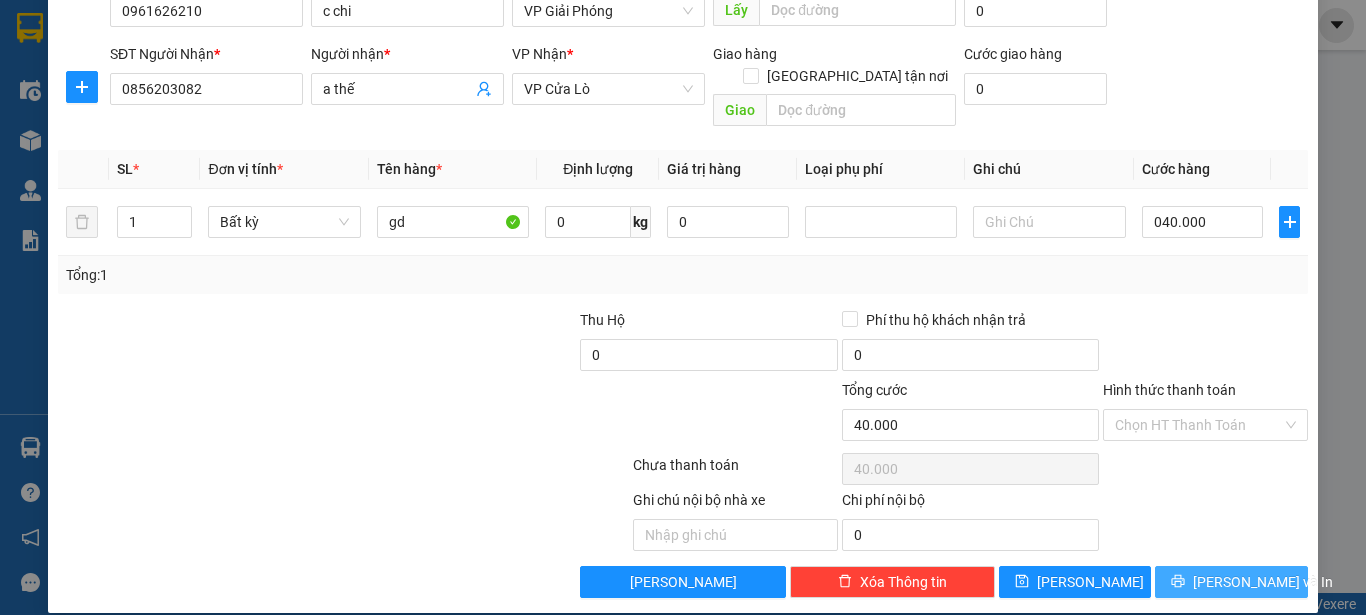 type on "40.000" 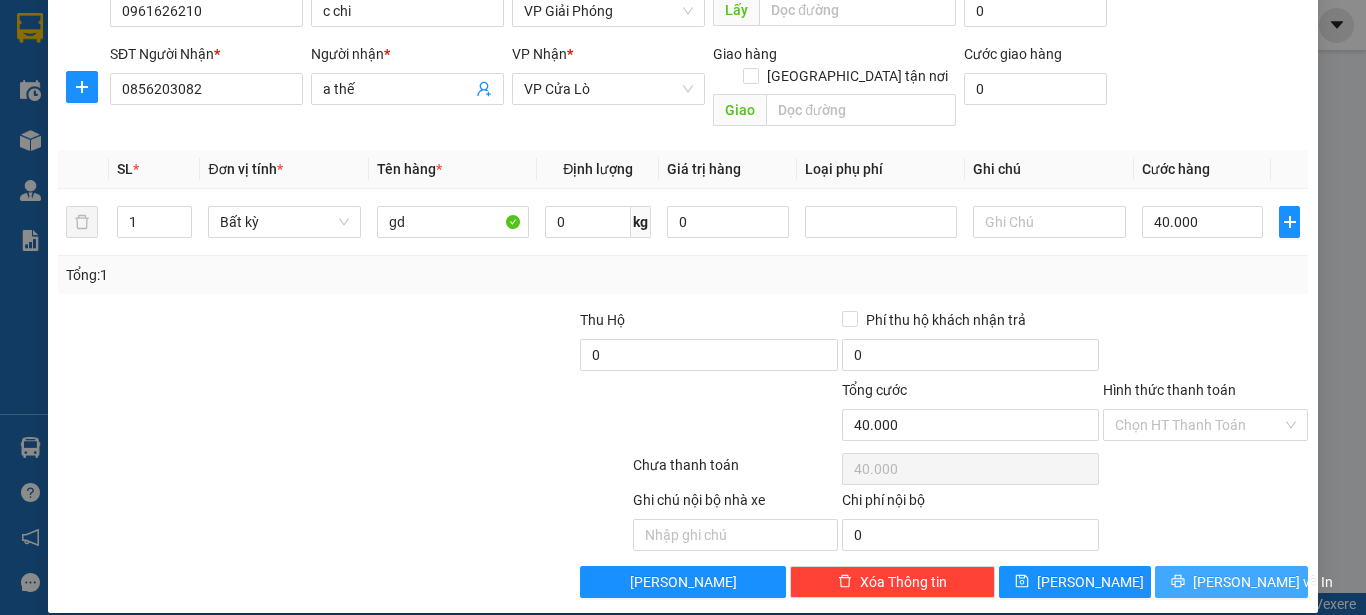 click on "[PERSON_NAME] và In" at bounding box center (1263, 582) 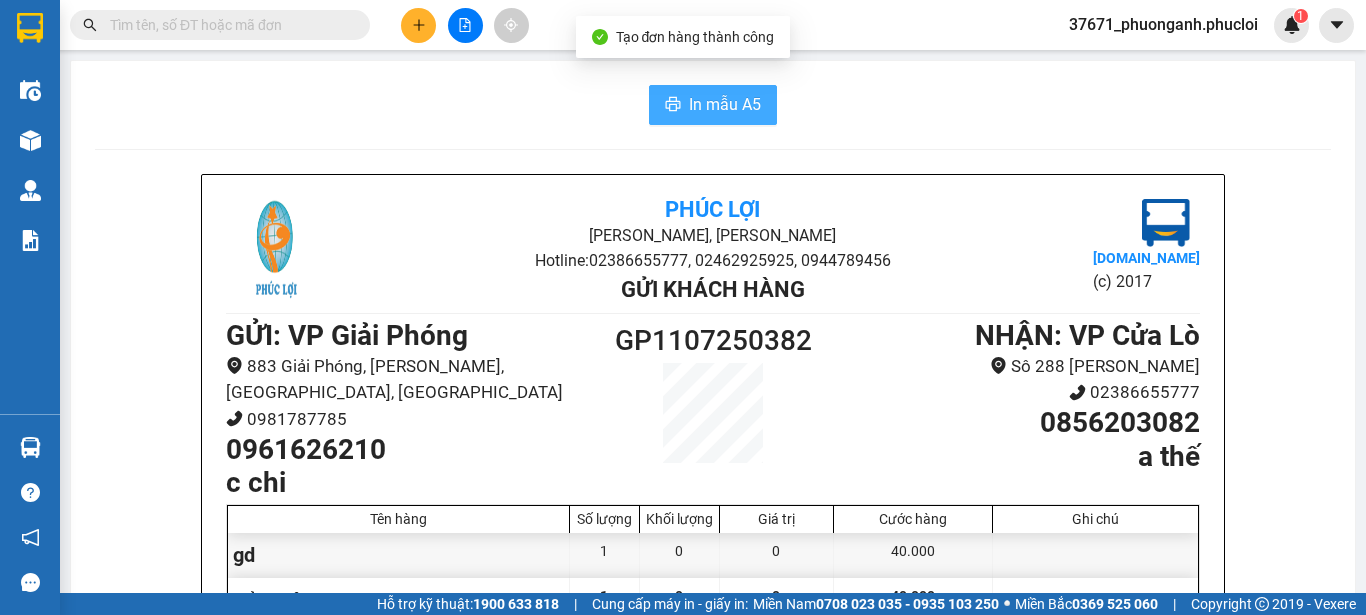 click on "In mẫu A5" at bounding box center [725, 104] 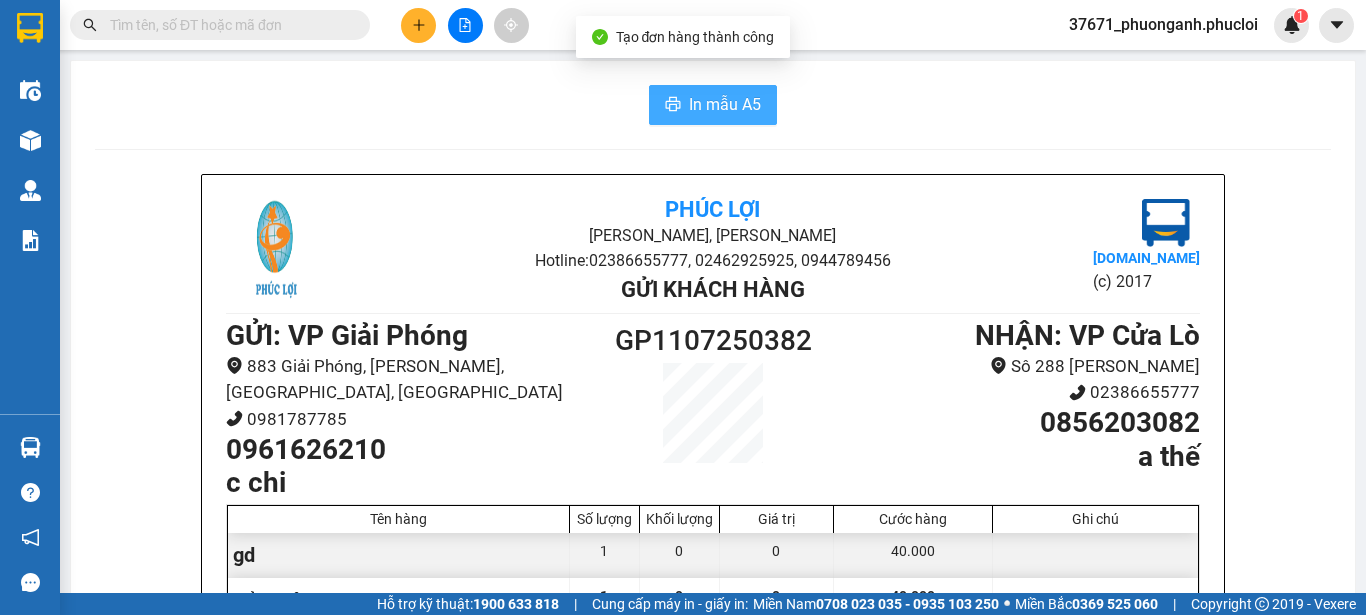 scroll, scrollTop: 0, scrollLeft: 0, axis: both 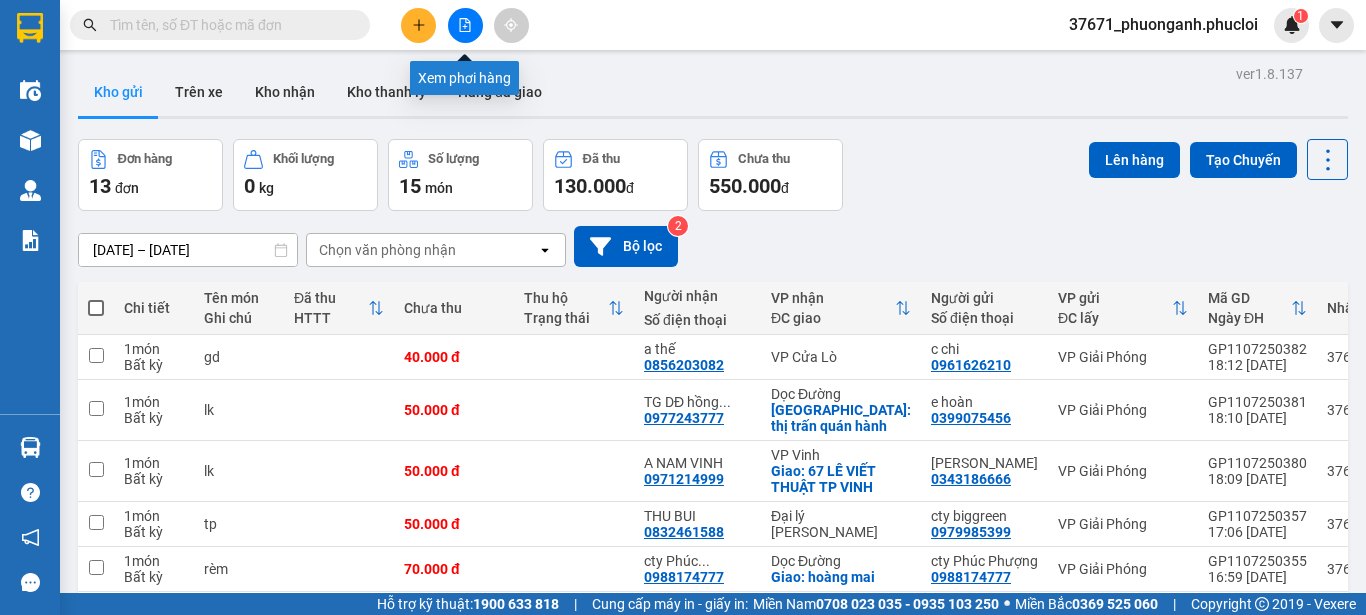 click 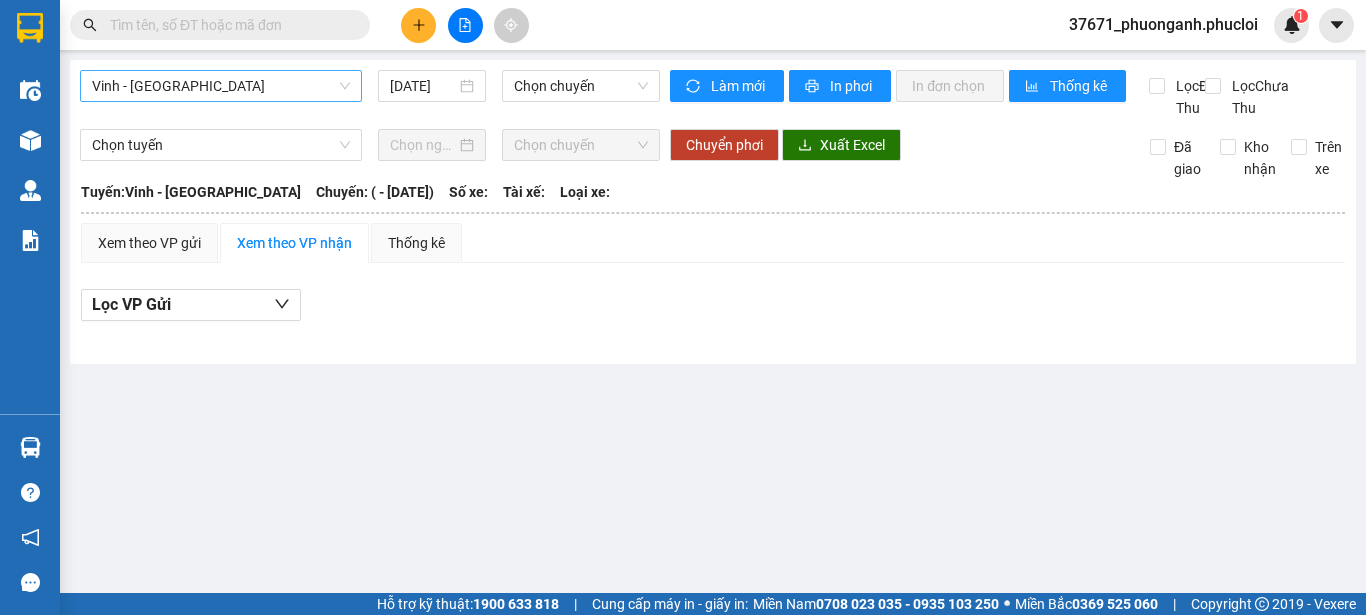 click on "Vinh - [GEOGRAPHIC_DATA]" at bounding box center [221, 86] 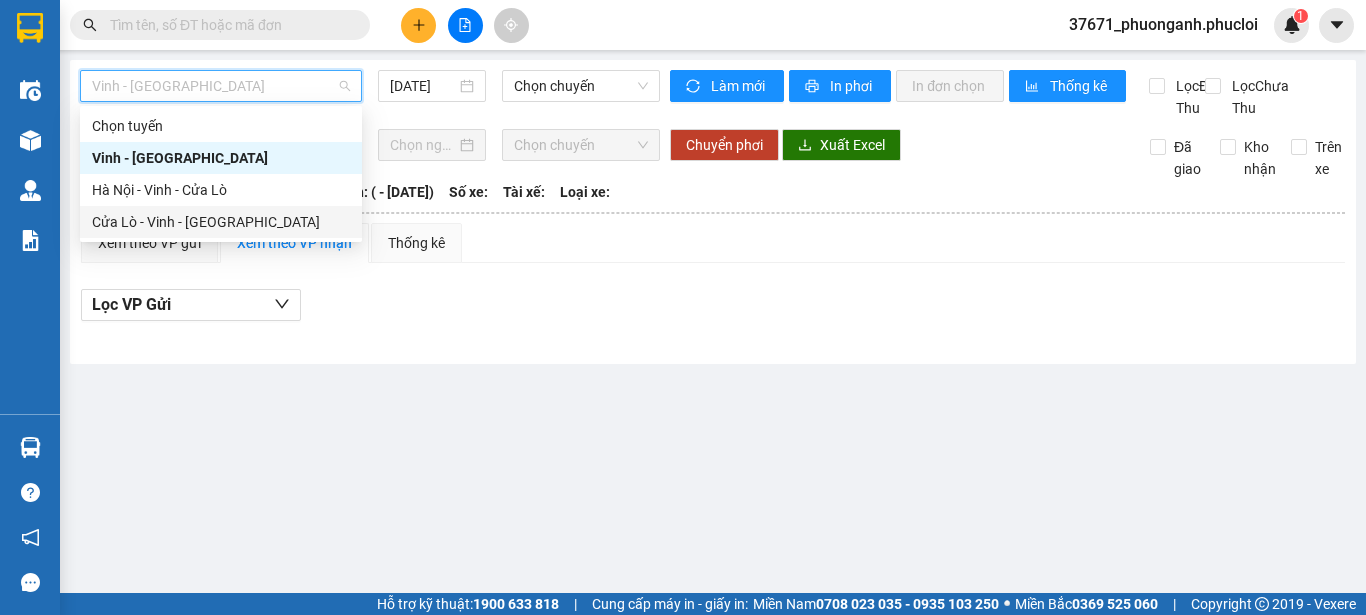 drag, startPoint x: 290, startPoint y: 212, endPoint x: 486, endPoint y: 101, distance: 225.24875 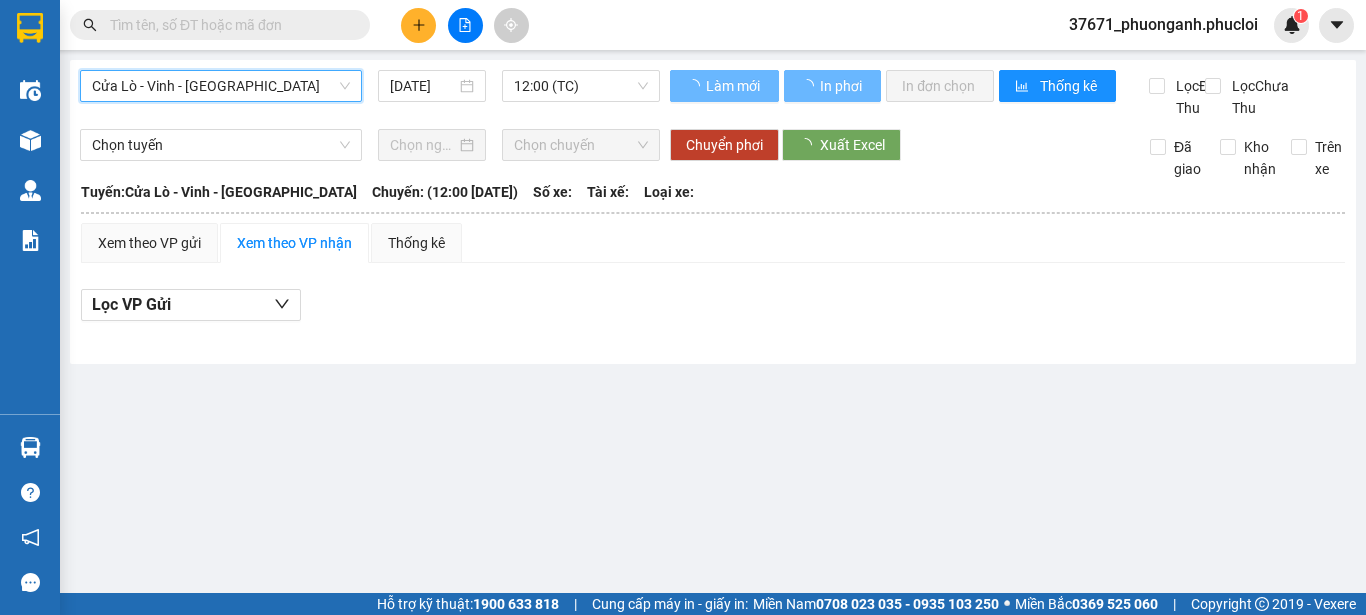 click on "[DATE]" at bounding box center (423, 86) 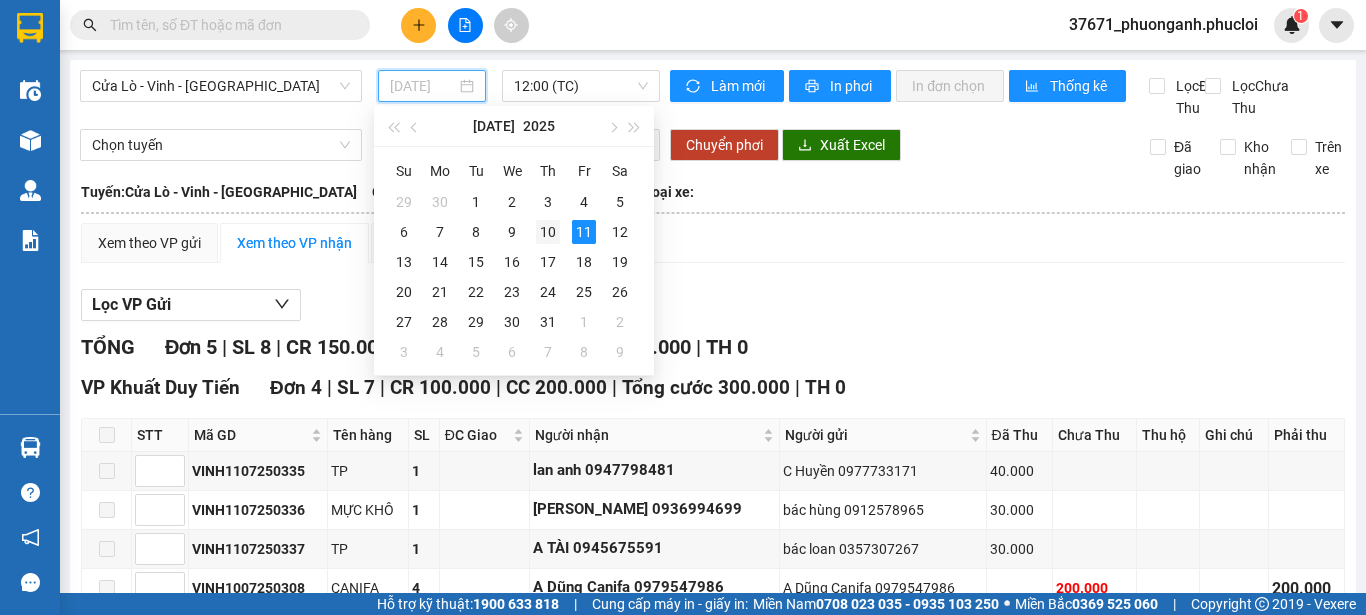 click on "10" at bounding box center (548, 232) 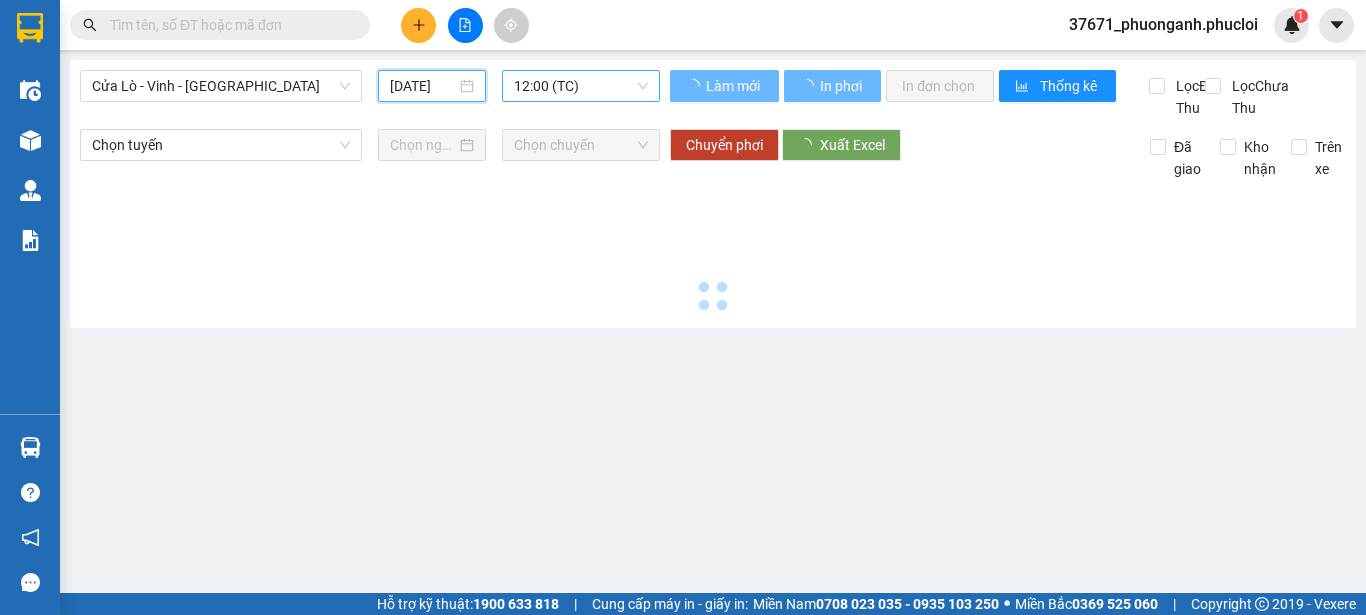 type on "[DATE]" 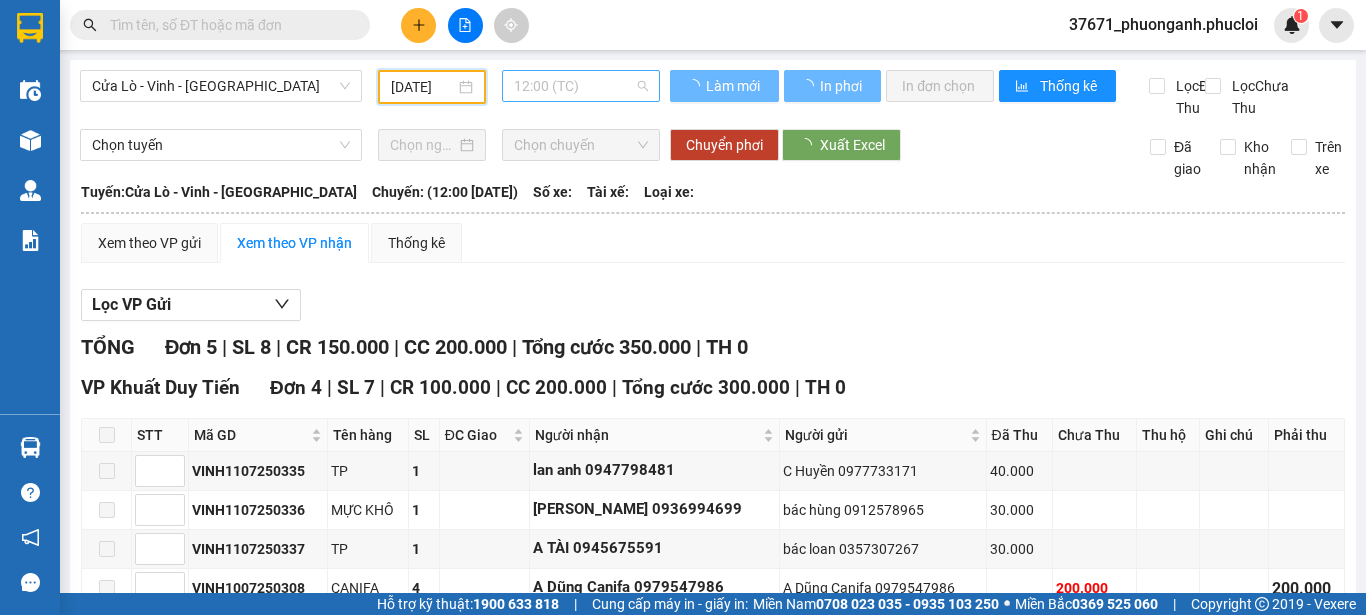 click on "12:00   (TC)" at bounding box center [581, 86] 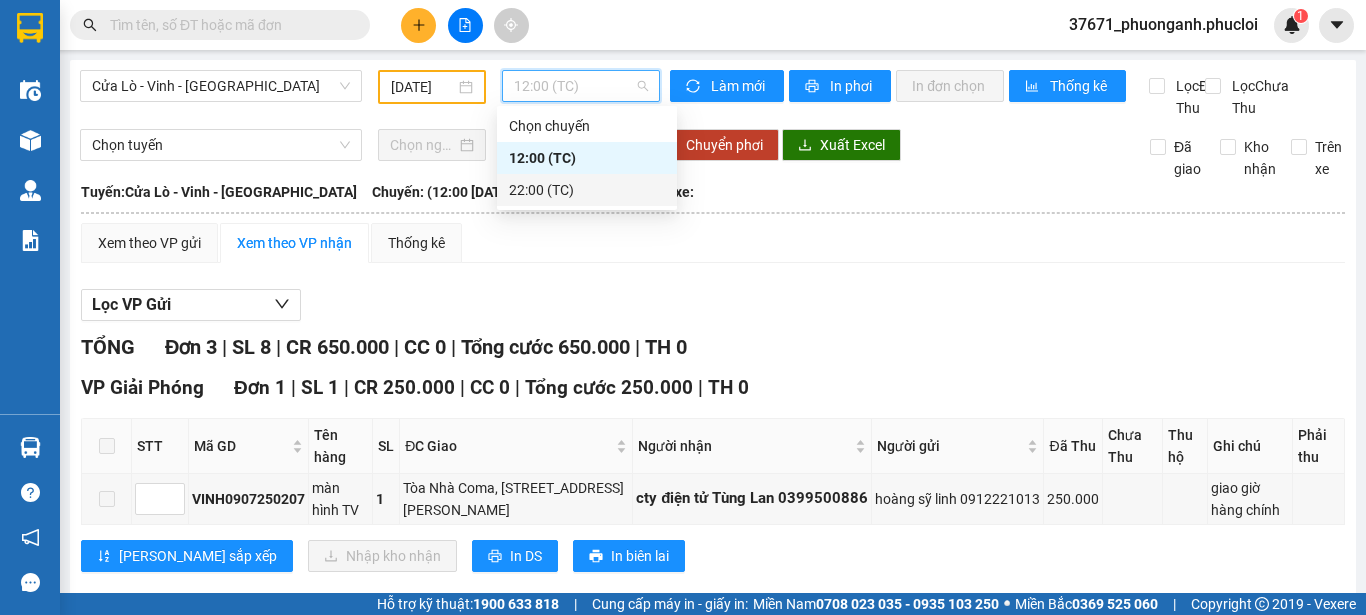 click on "22:00   (TC)" at bounding box center (587, 190) 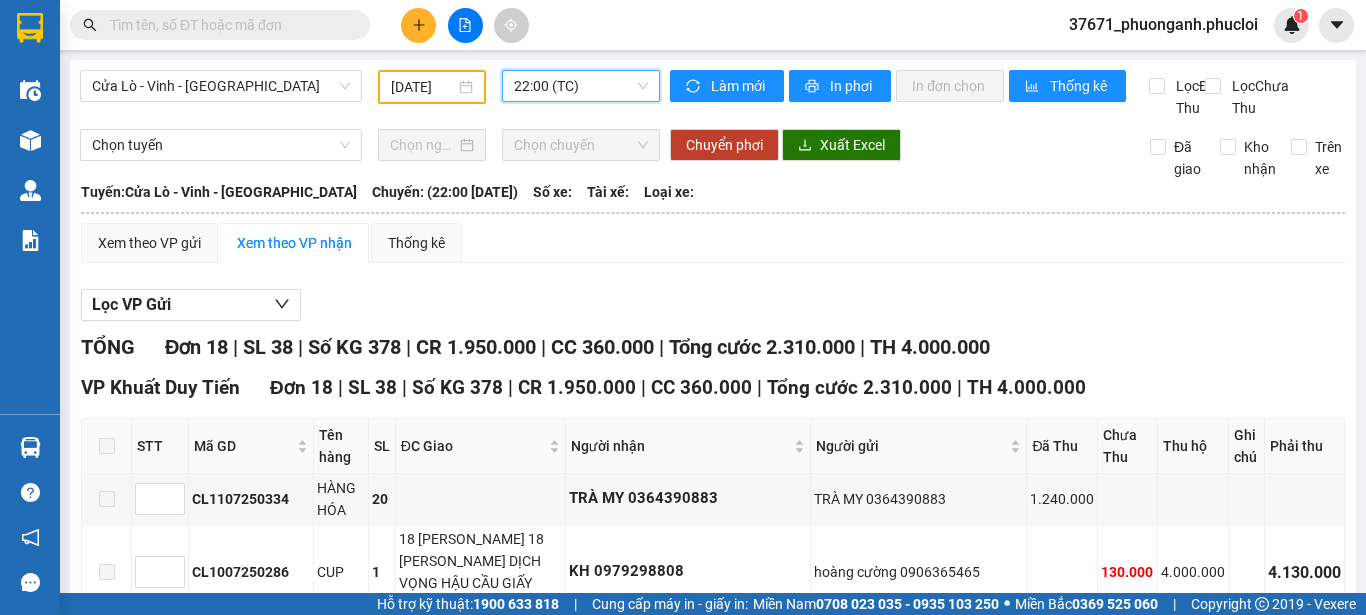 scroll, scrollTop: 856, scrollLeft: 0, axis: vertical 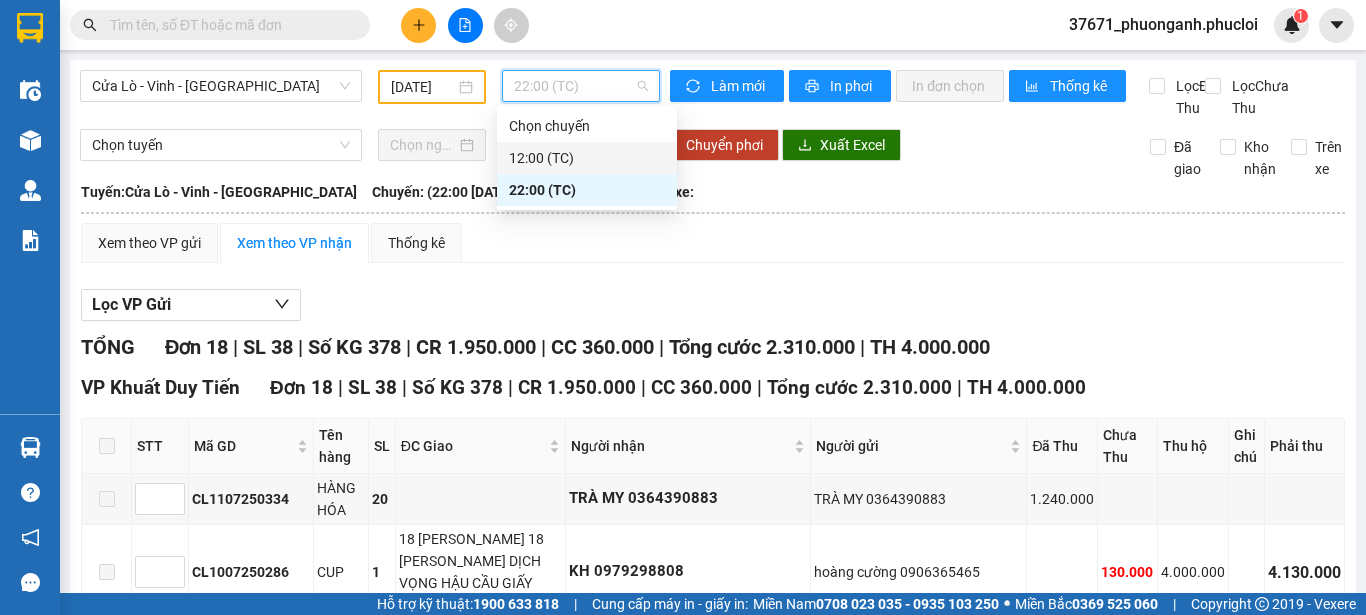 click on "12:00   (TC)" at bounding box center (587, 158) 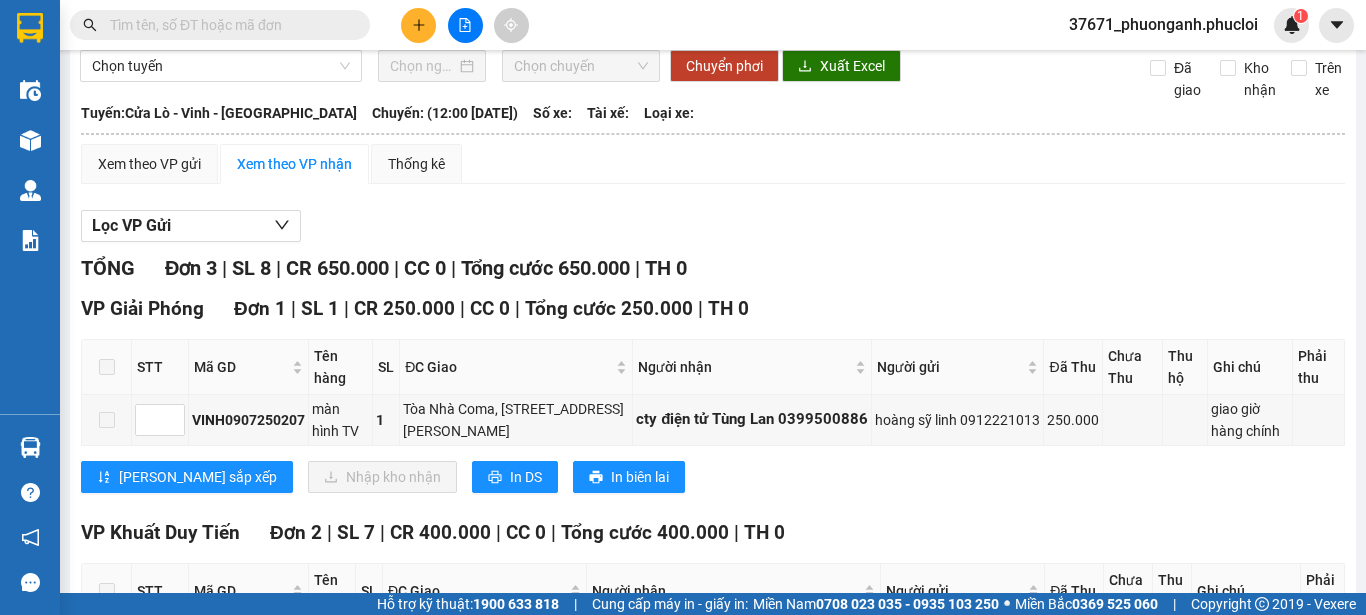scroll, scrollTop: 100, scrollLeft: 0, axis: vertical 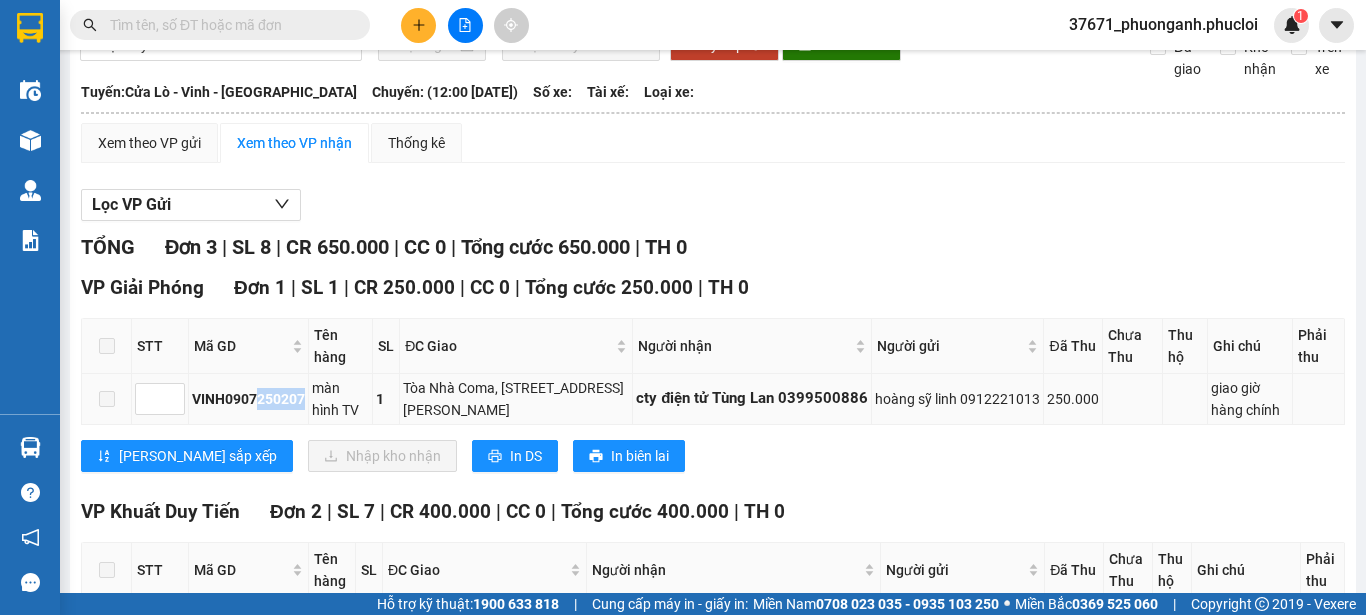 drag, startPoint x: 262, startPoint y: 424, endPoint x: 308, endPoint y: 421, distance: 46.09772 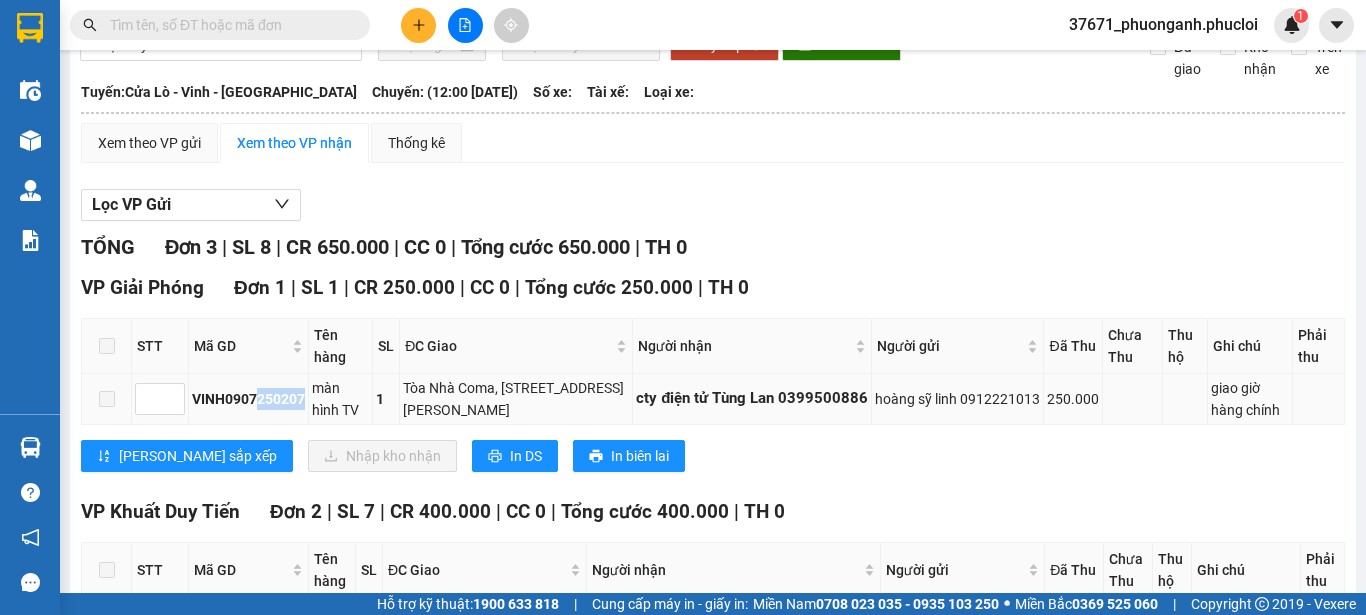 click on "VINH0907250207" at bounding box center (248, 399) 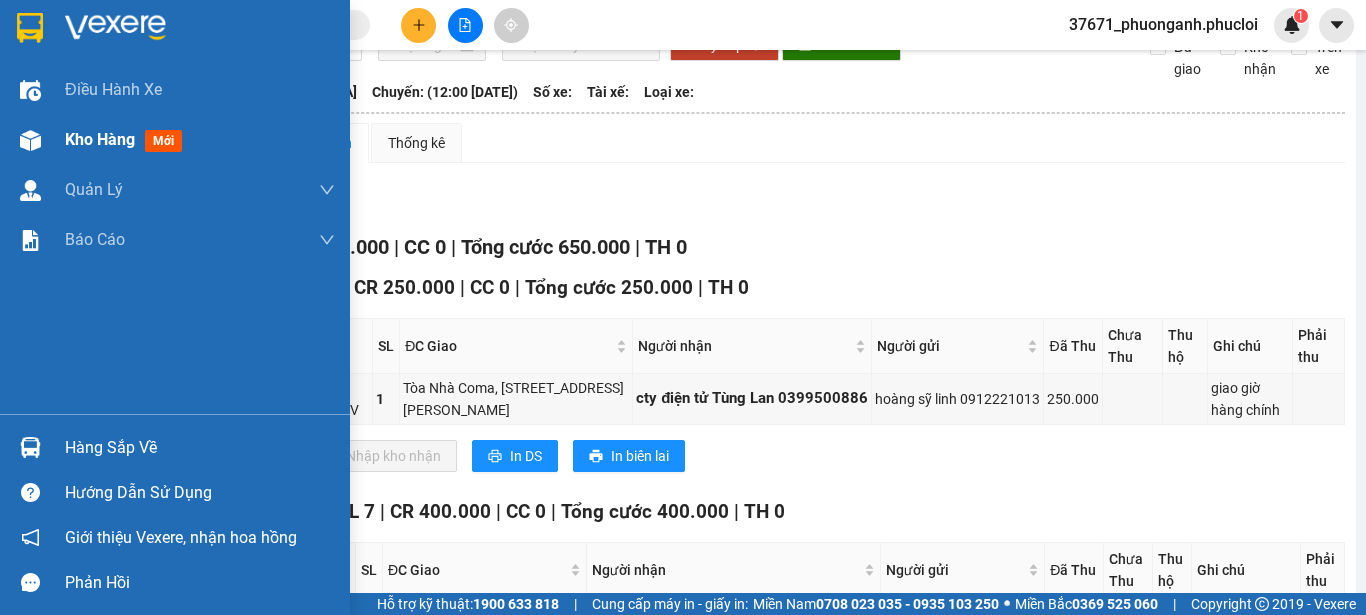 click on "Kho hàng mới" at bounding box center [175, 140] 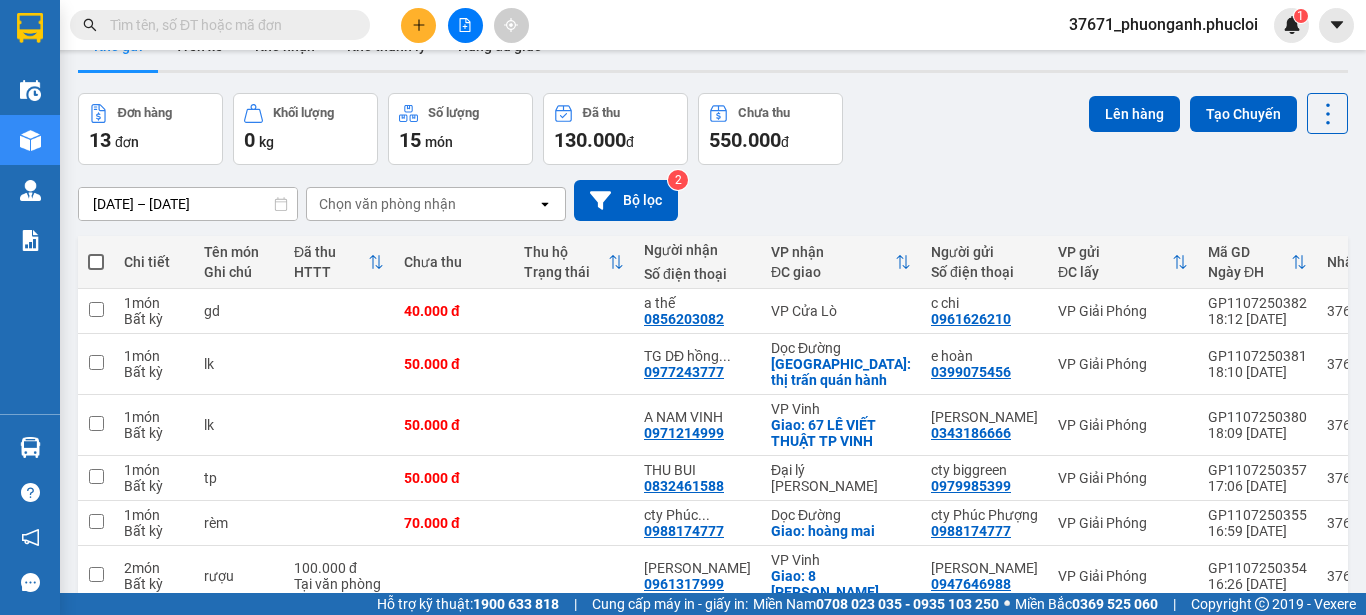 scroll, scrollTop: 0, scrollLeft: 0, axis: both 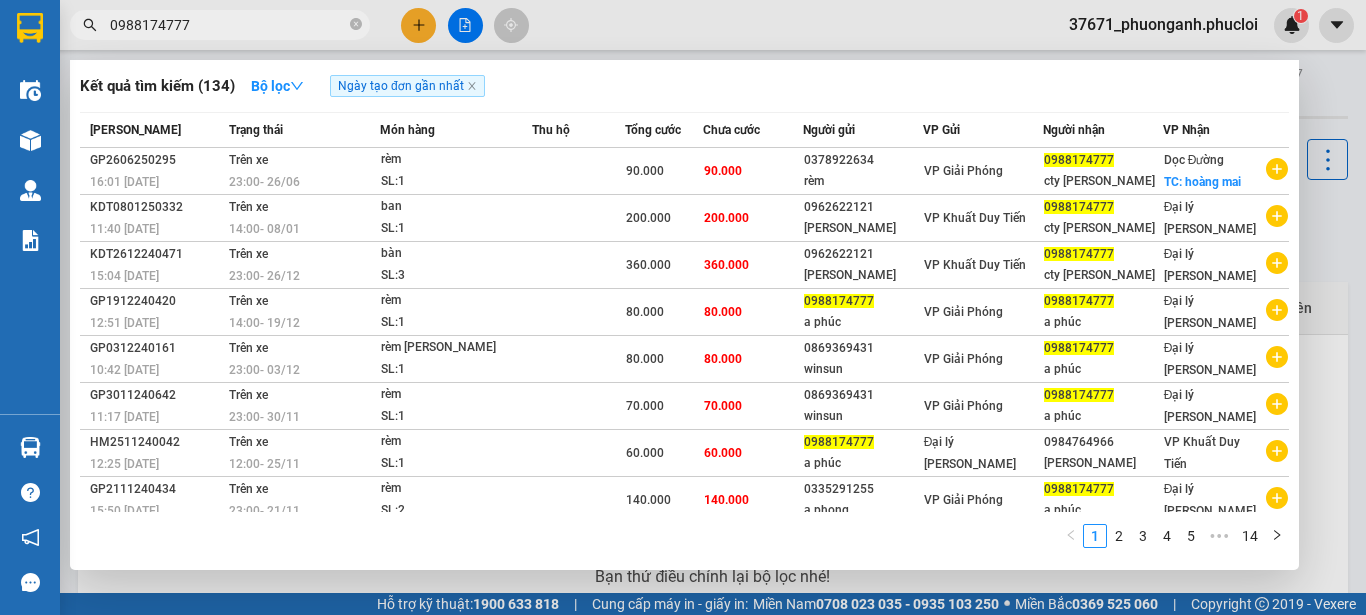 click on "0988174777" at bounding box center [228, 25] 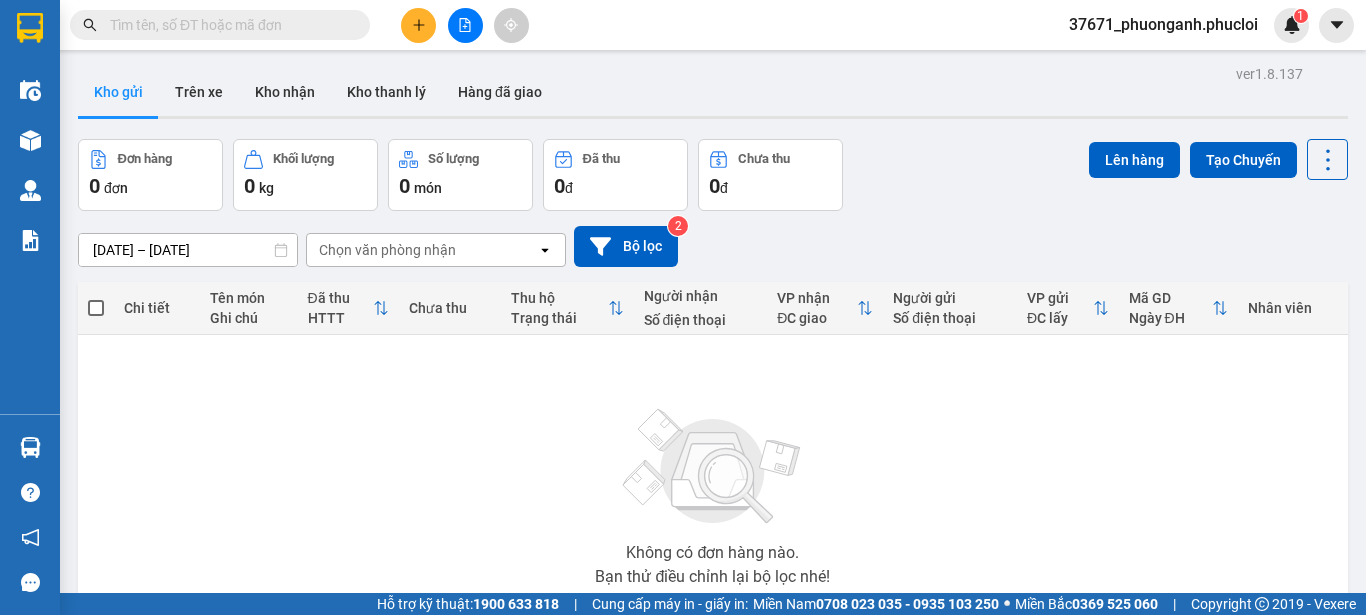 click at bounding box center (228, 25) 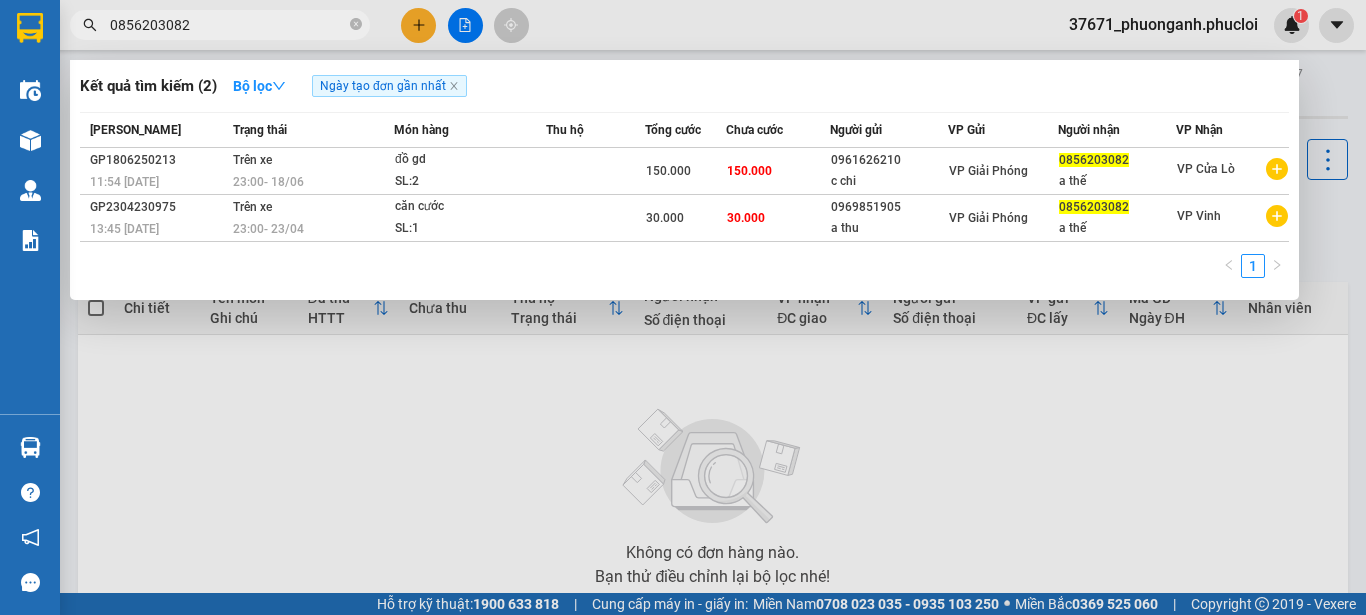 type on "0856203082" 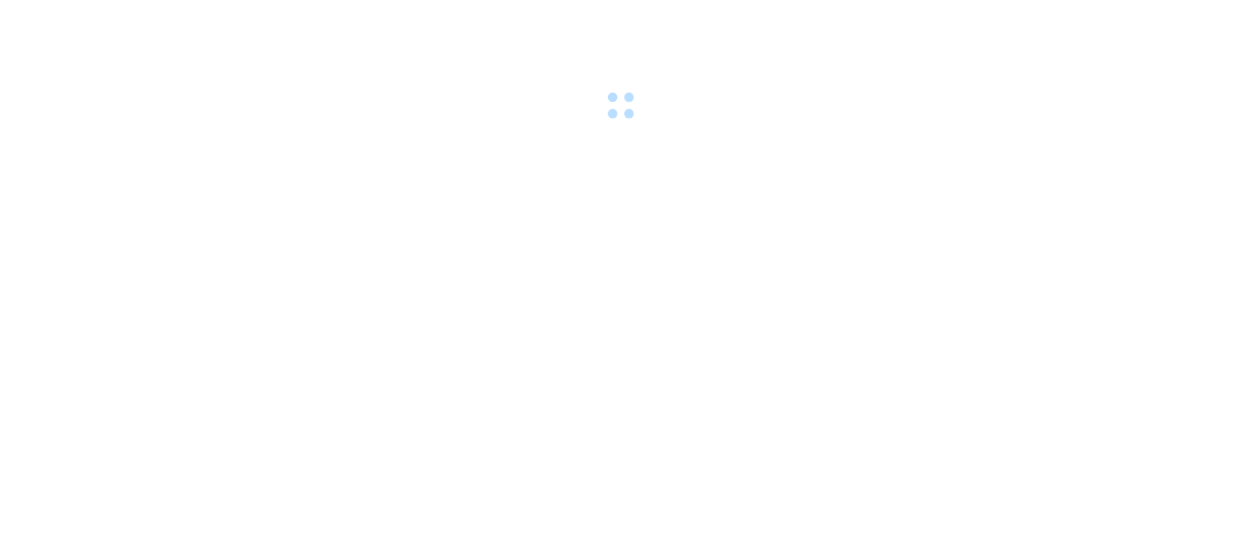 scroll, scrollTop: 0, scrollLeft: 0, axis: both 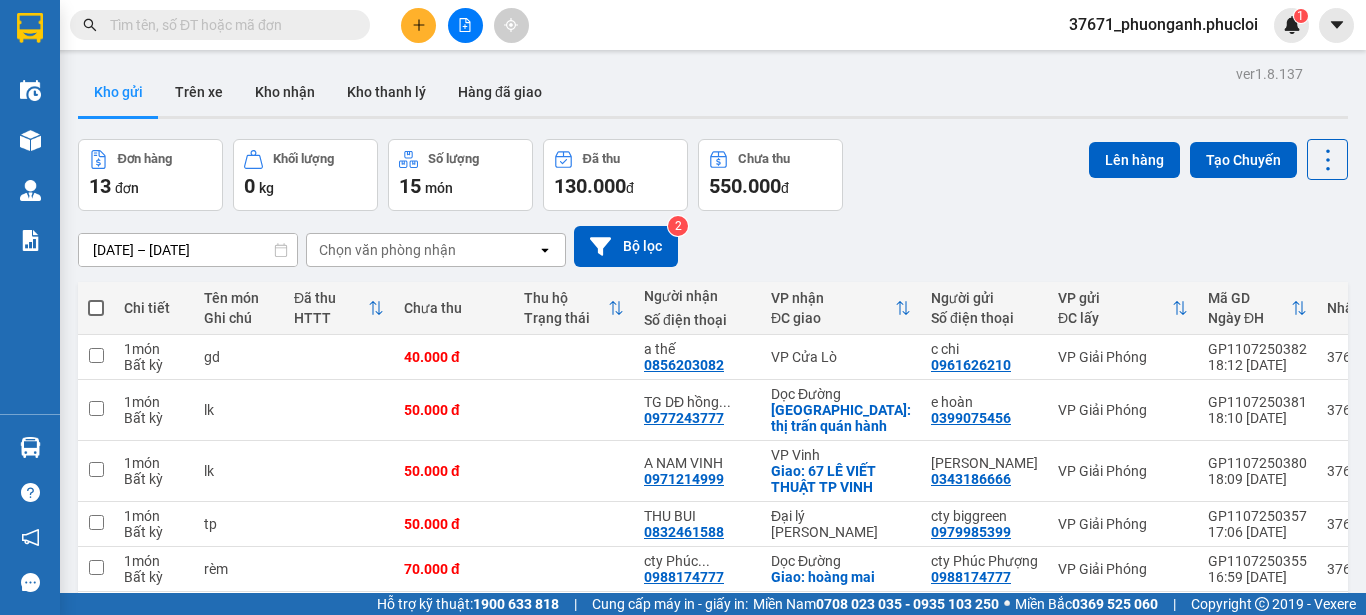 click on "Đơn hàng 13 đơn Khối lượng 0 kg Số lượng 15 món Đã thu 130.000  đ Chưa thu 550.000  đ Lên hàng Tạo Chuyến" at bounding box center [713, 175] 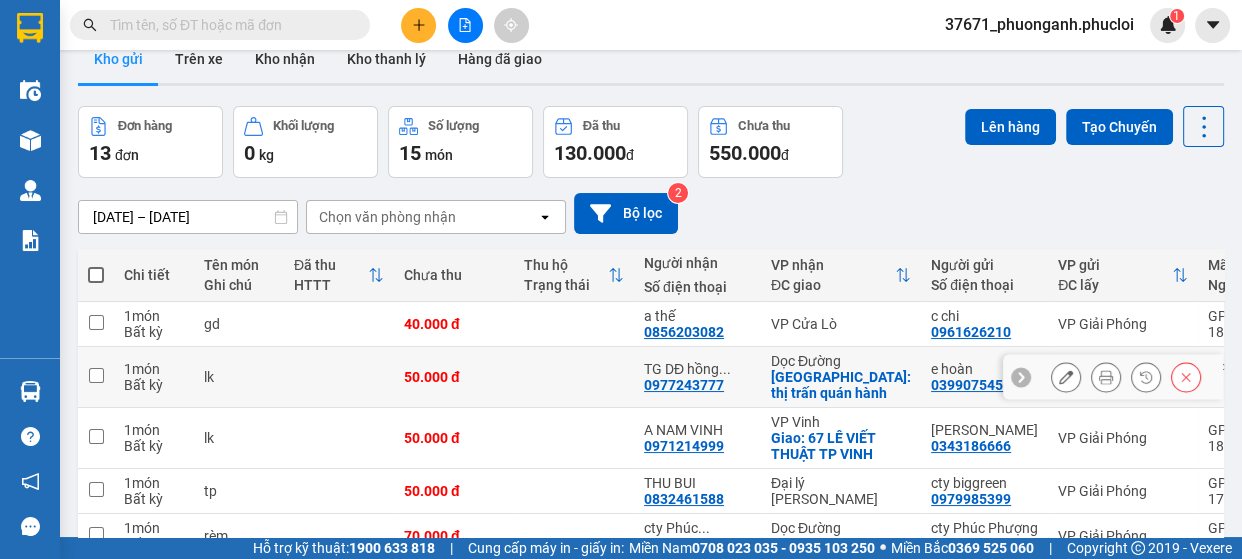 scroll, scrollTop: 0, scrollLeft: 0, axis: both 